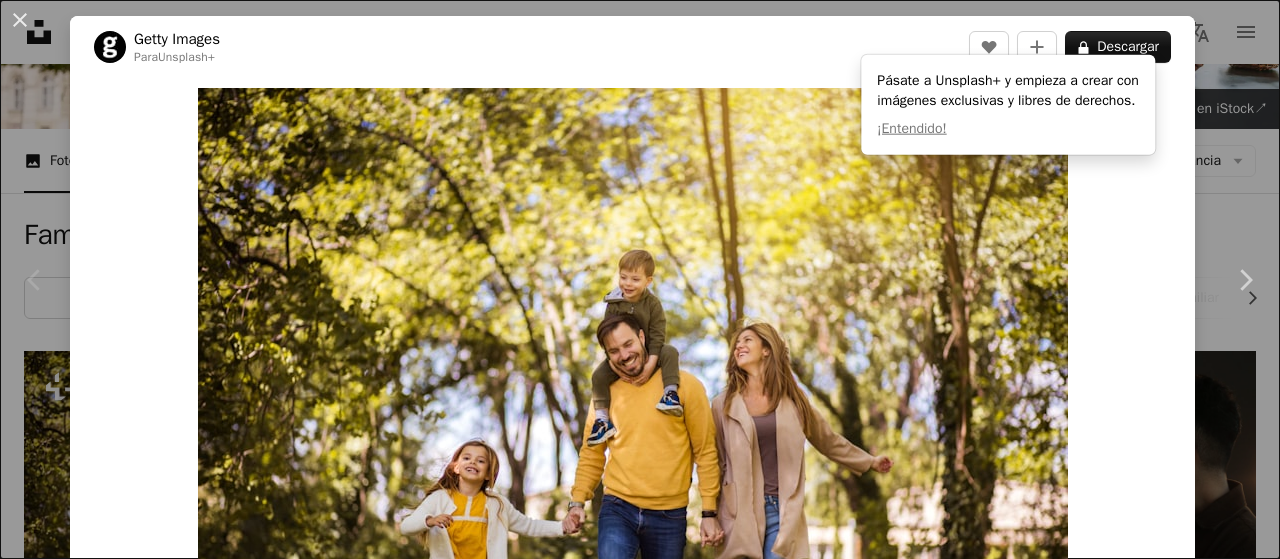 scroll, scrollTop: 200, scrollLeft: 0, axis: vertical 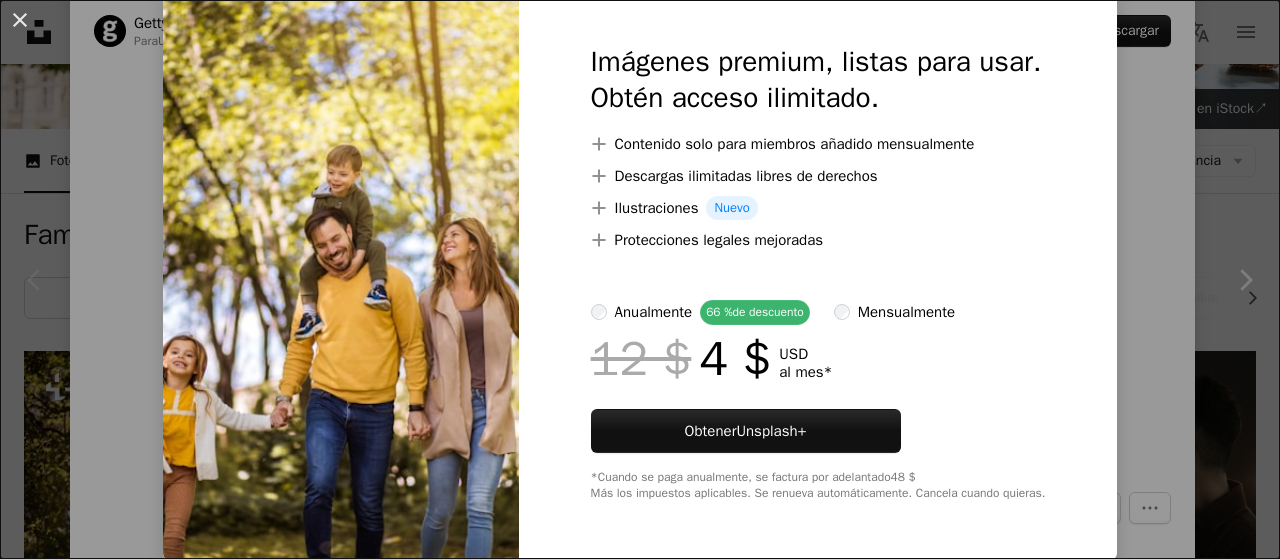 click on "An X shape Imágenes premium, listas para usar. Obtén acceso ilimitado. A plus sign Contenido solo para miembros añadido mensualmente A plus sign Descargas ilimitadas libres de derechos A plus sign Ilustraciones  Nuevo A plus sign Protecciones legales mejoradas anualmente 66 %  de descuento mensualmente 12 $   4 $ USD al mes * Obtener  Unsplash+ *Cuando se paga anualmente, se factura por adelantado  48 $ Más los impuestos aplicables. Se renueva automáticamente. Cancela cuando quieras." at bounding box center (640, 279) 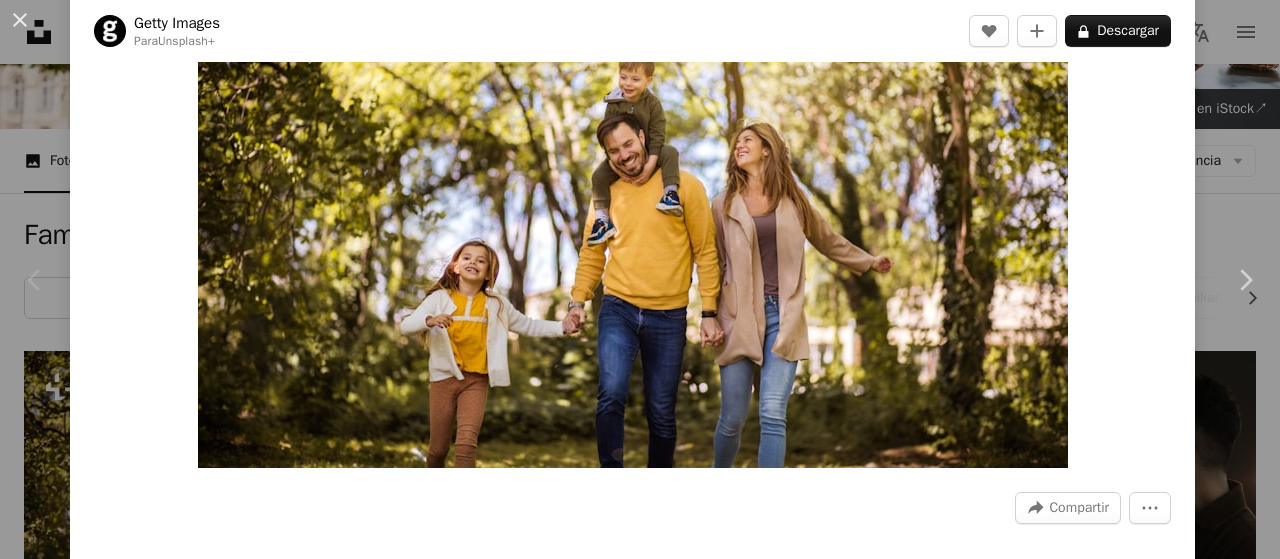 click on "An X shape Chevron left Chevron right Getty Images Para Unsplash+ A heart A plus sign A lock Descargar Zoom in A forward-right arrow Compartir More Actions Calendar outlined Publicado el 25 de agosto de 2022 Safety Con la Licencia Unsplash+ gente familia mujeres niño felicidad al aire libre prado sonriente movimiento escolares unión hermano hermana hijo hermano Imágenes gratuitas De esta serie Chevron right Plus sign for Unsplash+ Plus sign for Unsplash+ Plus sign for Unsplash+ Plus sign for Unsplash+ Plus sign for Unsplash+ Plus sign for Unsplash+ Plus sign for Unsplash+ Plus sign for Unsplash+ Plus sign for Unsplash+ Plus sign for Unsplash+ Imágenes relacionadas Plus sign for Unsplash+ A heart A plus sign Getty Images Para Unsplash+ A lock Descargar Plus sign for Unsplash+ A heart A plus sign Getty Images Para Unsplash+ A lock Descargar Plus sign for Unsplash+ A heart A plus sign Getty Images Para Unsplash+ A lock Descargar Plus sign for Unsplash+ A heart A plus sign Getty Images Para Unsplash+" at bounding box center [640, 279] 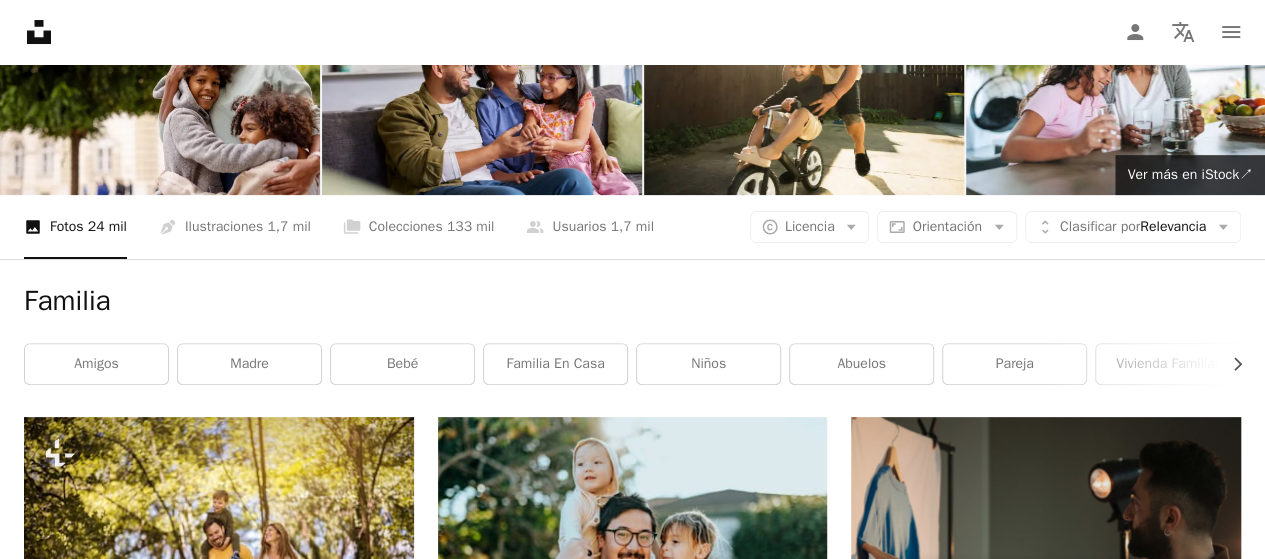 scroll, scrollTop: 0, scrollLeft: 0, axis: both 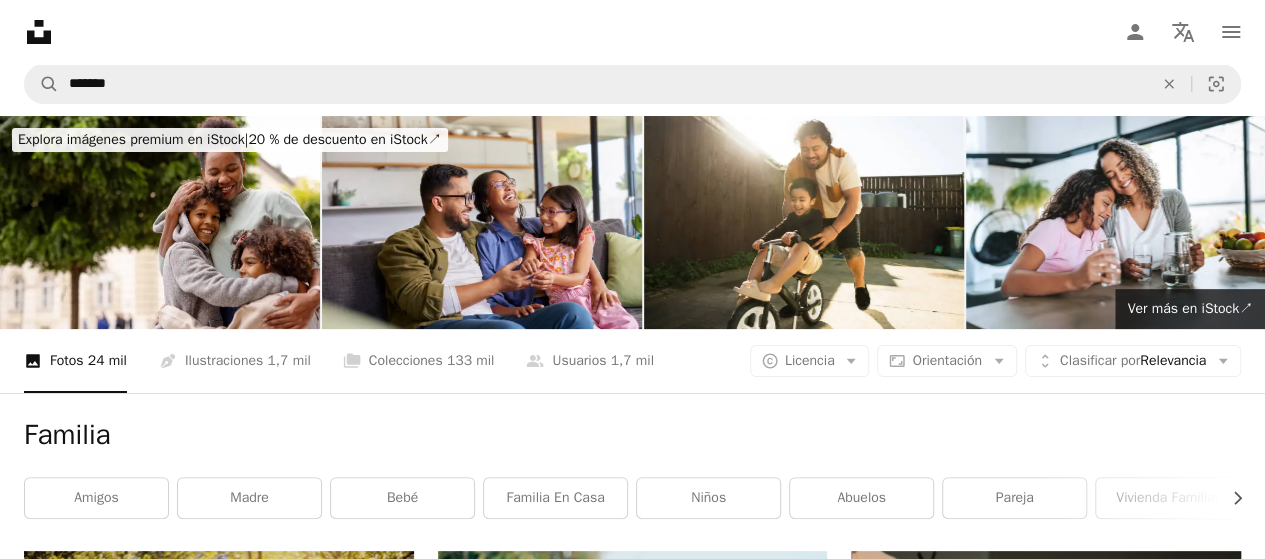 click 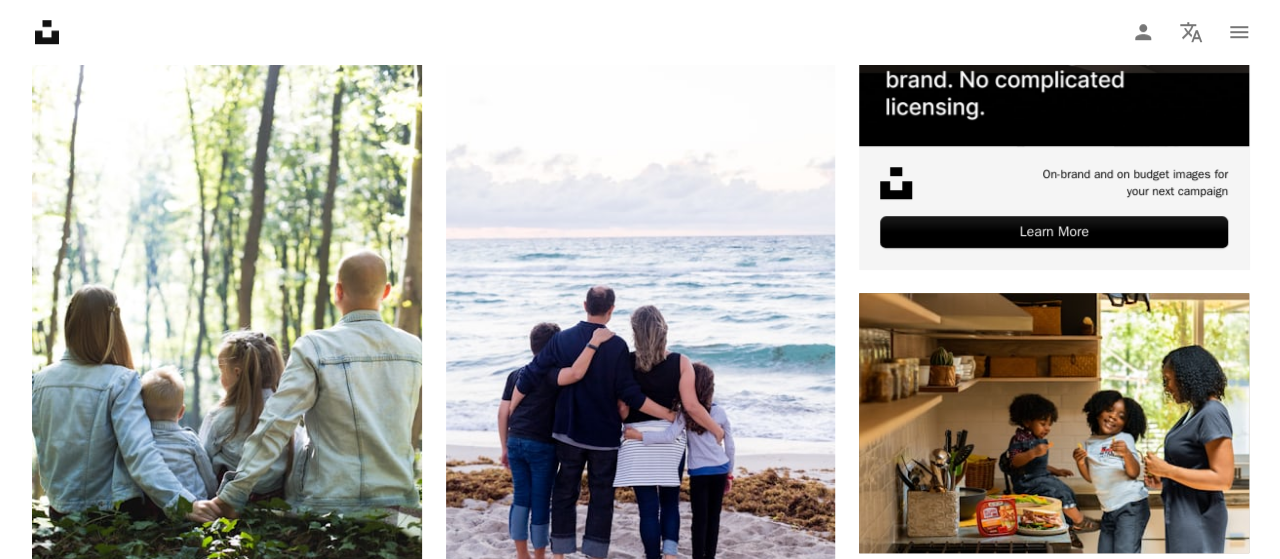 scroll, scrollTop: 800, scrollLeft: 0, axis: vertical 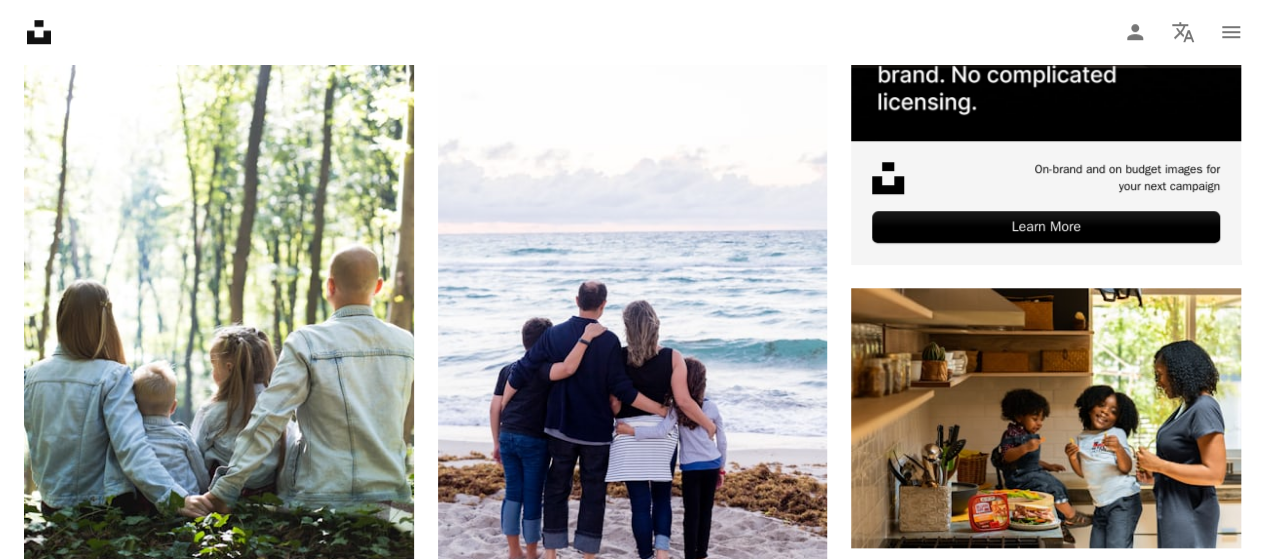 click at bounding box center [1046, 986] 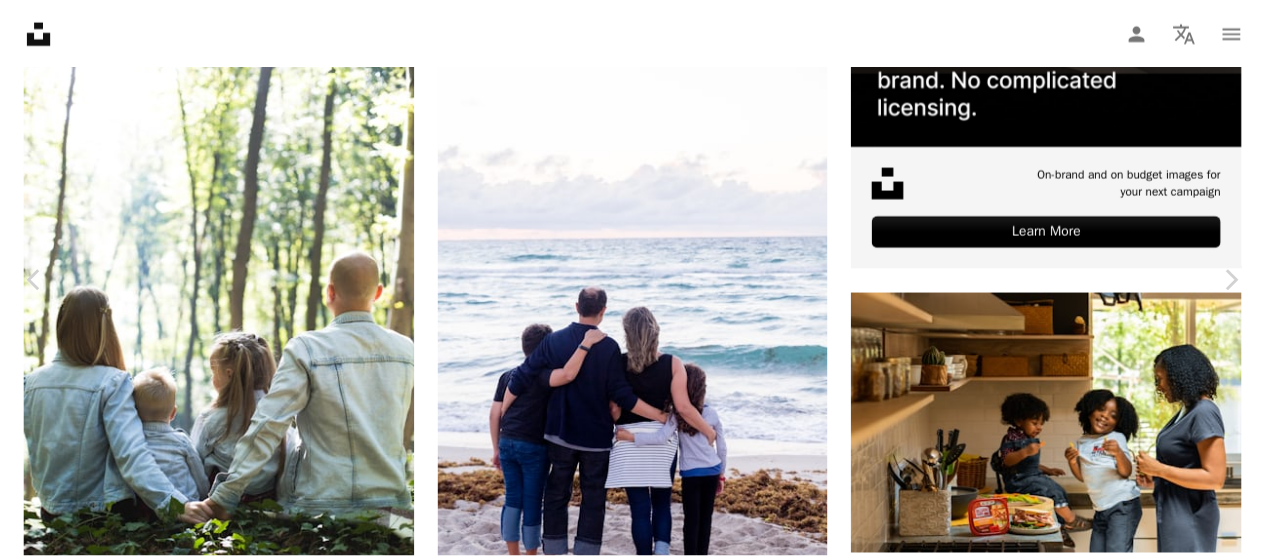scroll, scrollTop: 100, scrollLeft: 0, axis: vertical 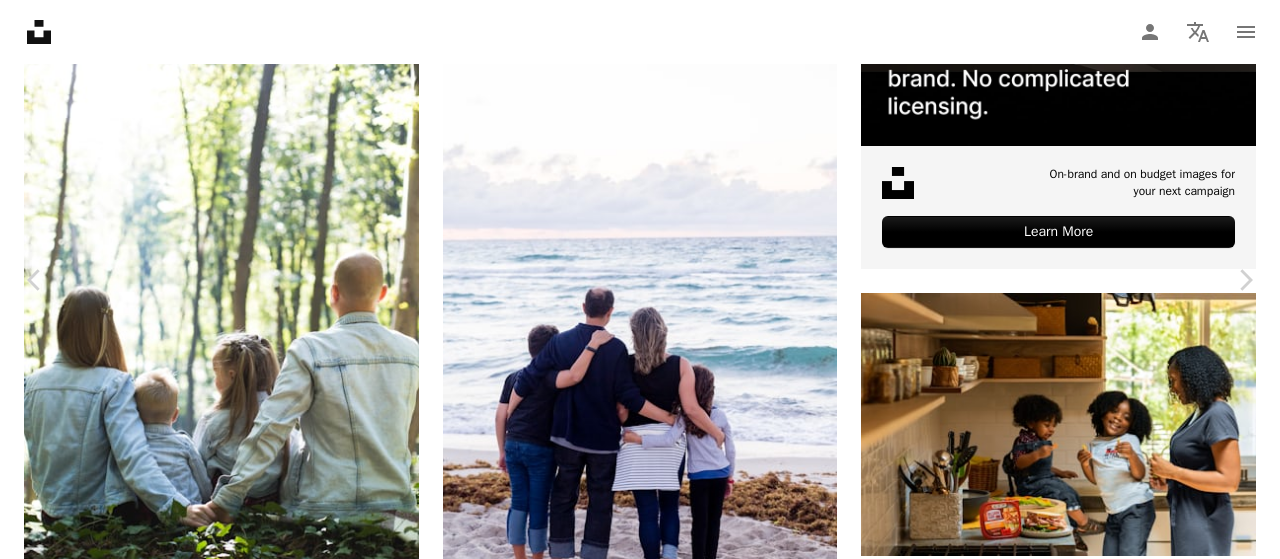 click on "[FIRST] [LAST] Disponible para contratación A checkmark inside of a circle A heart A plus sign Descargar gratis Chevron down Zoom in Visualizaciones 23.816.050 Descargas 182.334 Presentado en Fotos A forward-right arrow Compartir Info icon Información More Actions Calendar outlined Publicado el 25 de junio de 2019 Camera NIKON CORPORATION, NIKON D850 Safety Uso gratuito bajo la Licencia Unsplash marido mujer muchacha Humano gente familia foto cara sol sitio web hembra pareja fotografía ropa bebé sonreír cabrito luz del sol al aire libre atavío Fotos de stock gratuitas Explora imágenes premium relacionadas en iStock | Ahorra un 20 % con el código UNSPLASH20 Ver más en iStock ↗ Imágenes relacionadas A heart A plus sign Sabrini Souza Arrow pointing down Plus sign for Unsplash+ A heart A plus sign Getty Images Para Unsplash+ A lock Descargar A heart A plus sign [FIRST] [LAST] Disponible para contratación A checkmark inside of a circle A heart Para" at bounding box center (640, 4048) 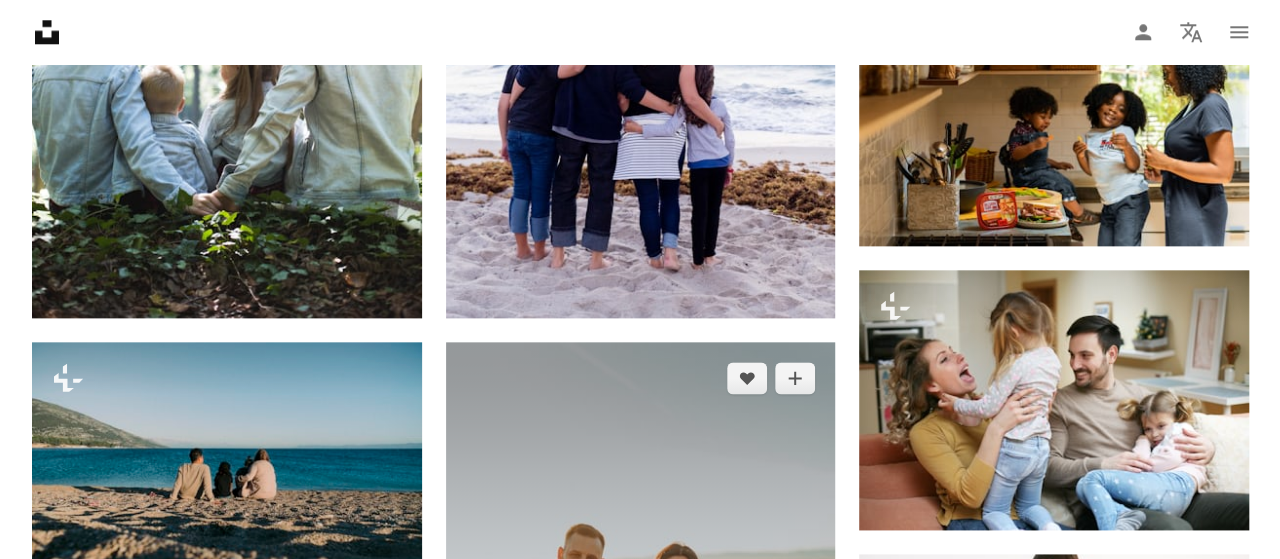 scroll, scrollTop: 1200, scrollLeft: 0, axis: vertical 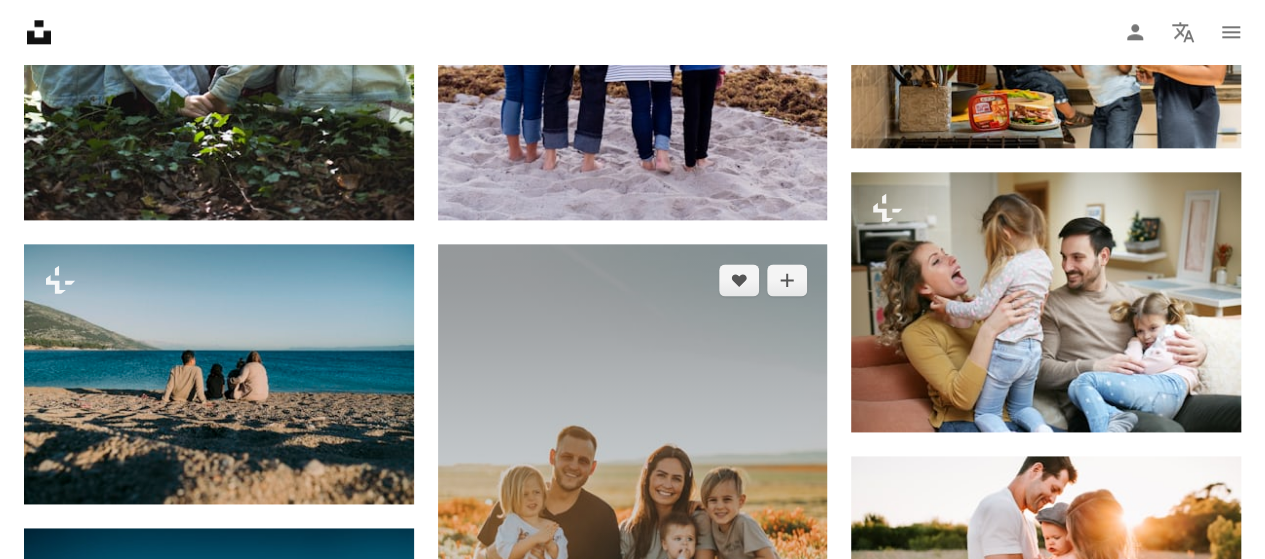 click at bounding box center (633, 548) 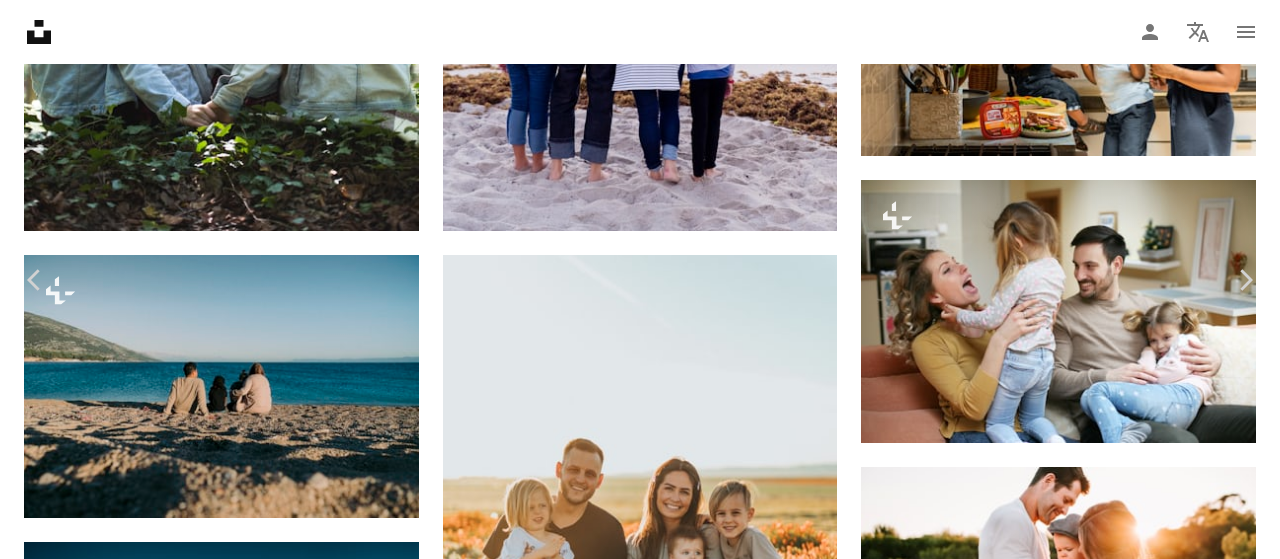 scroll, scrollTop: 589, scrollLeft: 0, axis: vertical 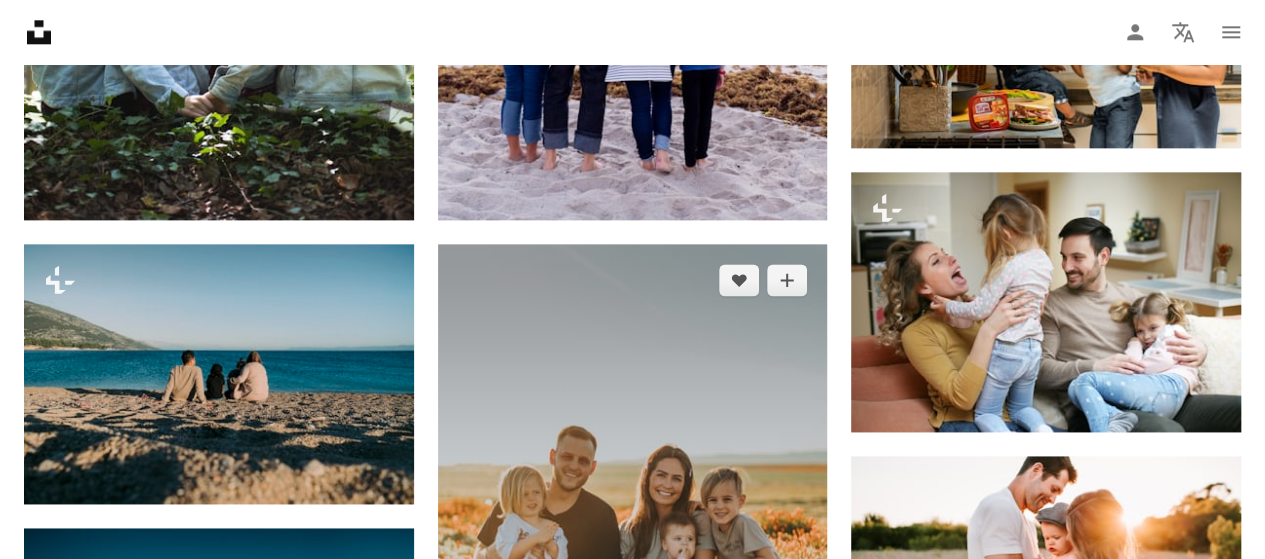click at bounding box center [633, 548] 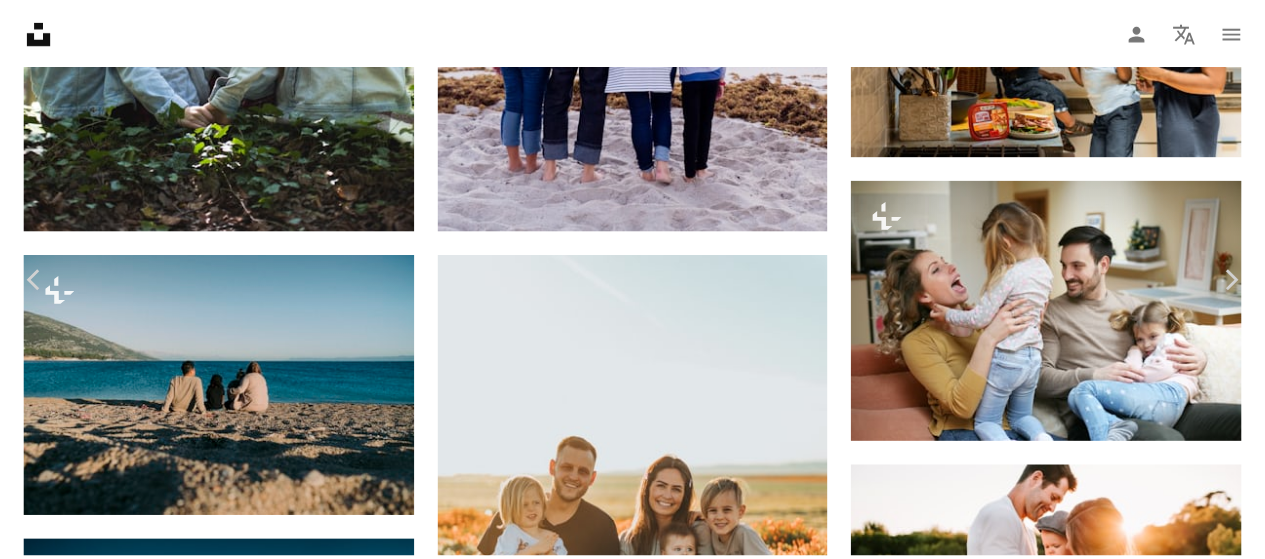 scroll, scrollTop: 1600, scrollLeft: 0, axis: vertical 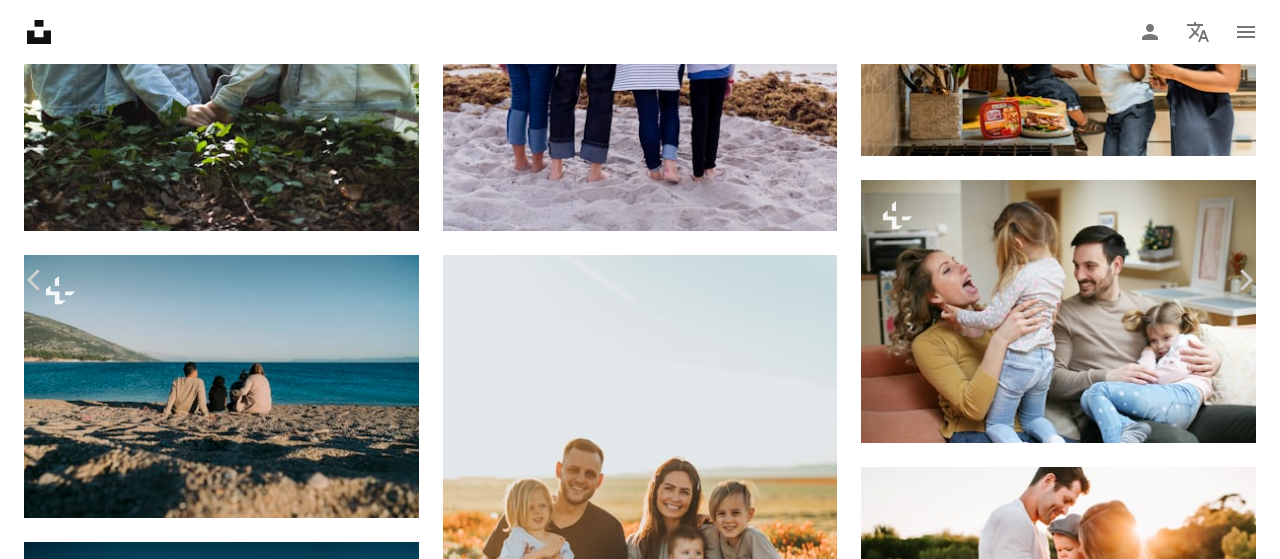click on "[FIRST] [LAST] Disponible para contratación A checkmark inside of a circle A heart A plus sign Descargar gratis Chevron down Zoom in Visualizaciones 16.504.801 Descargas 186.785 Presentado en Fotos , Familia , Gente A forward-right arrow Compartir Info icon Información More Actions Calendar outlined Publicado el 8 de mayo de 2020 Camera Canon, EOS 5D Mark IV Safety Uso gratuito bajo la Licencia Unsplash retrato gente espiritualidad Foto de familia tiempo familiar Retrato de familia familia junta Foto de familia Sesión de fotos familiar Familia amorosa Reunión familiar Familia activa Fotografía de familia flor Humano familia planta flor Imágenes gratuitas Explora imágenes premium relacionadas en iStock | Ahorra un 20 % con el código UNSPLASH20 Ver más en iStock ↗ Imágenes relacionadas A heart A plus sign SABRINA ALBUQUERQUE Disponible para contratación A checkmark inside of a circle Arrow pointing down A heart A plus sign [FIRST] [LAST] A heart Para" at bounding box center [640, 3648] 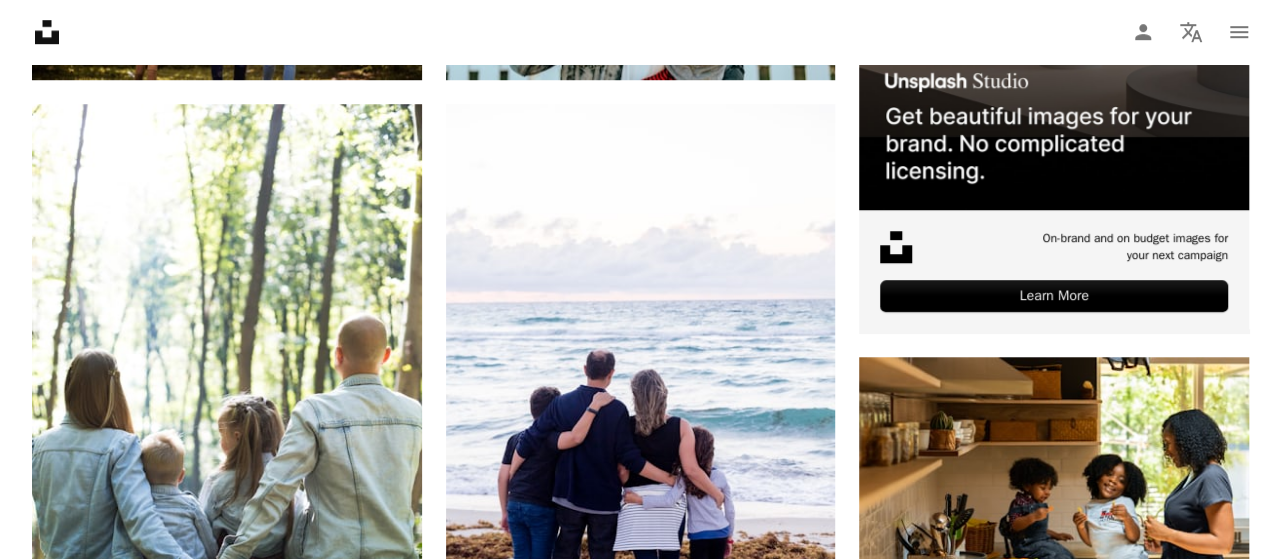 scroll, scrollTop: 700, scrollLeft: 0, axis: vertical 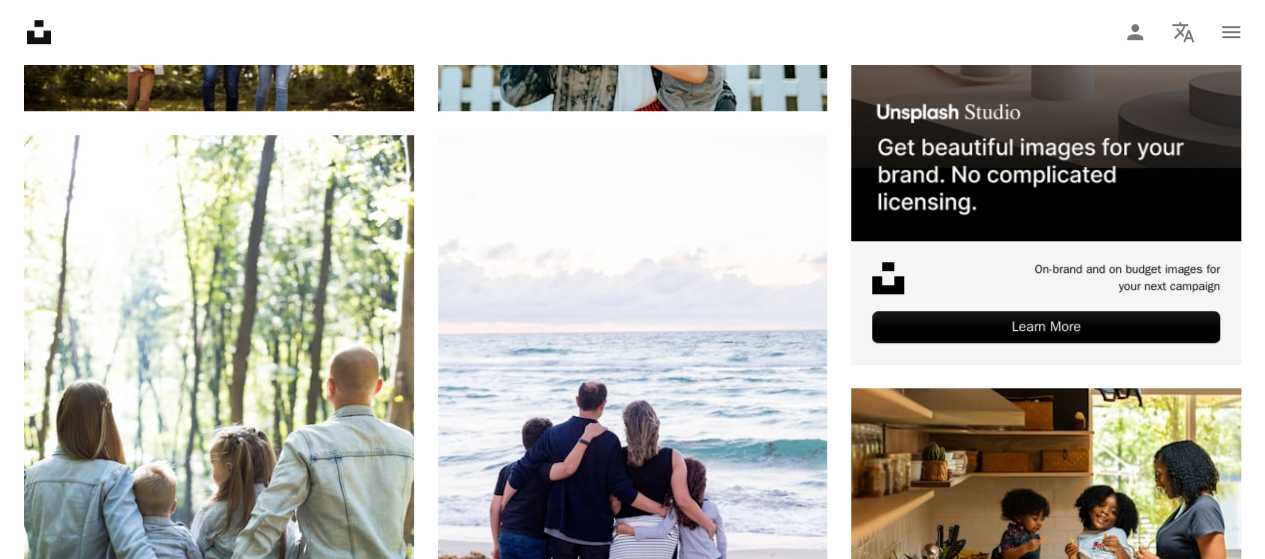 click at bounding box center (1046, 1086) 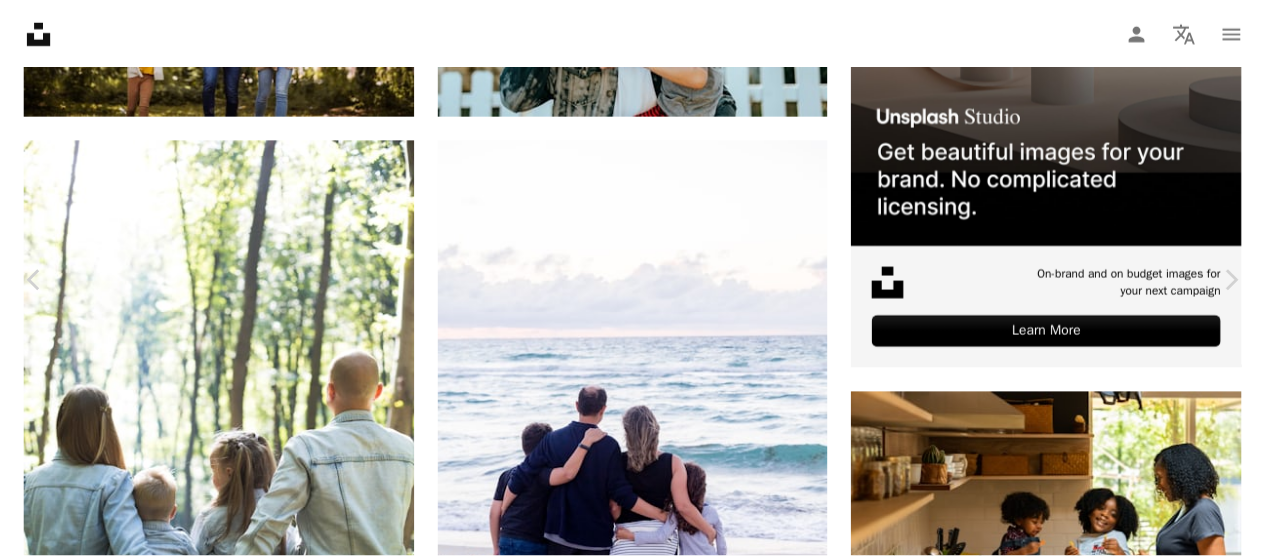 scroll, scrollTop: 0, scrollLeft: 0, axis: both 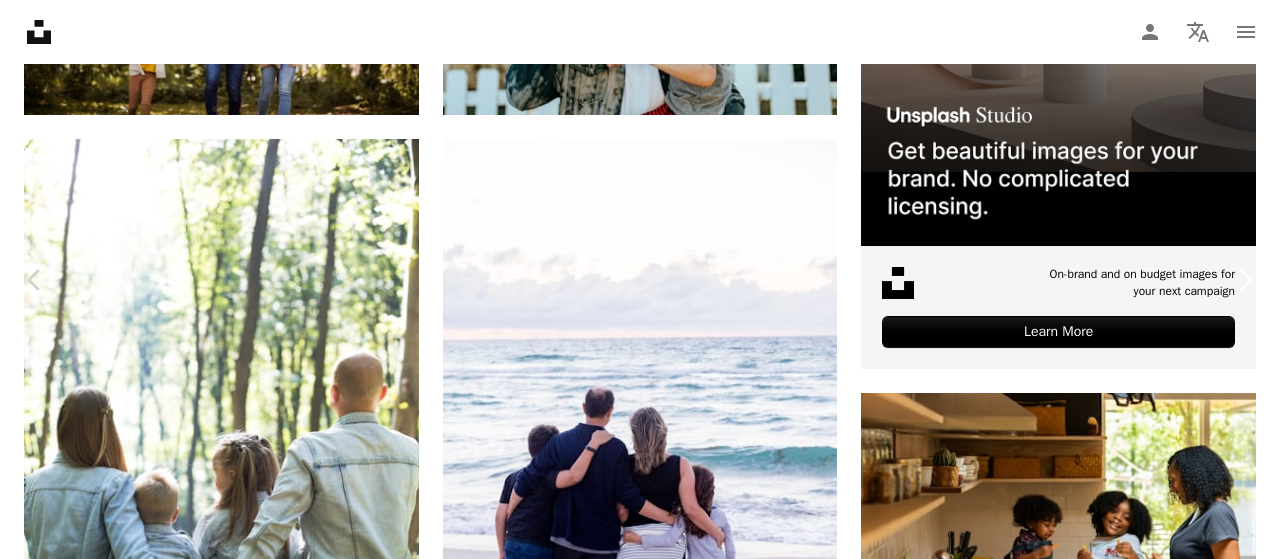 click on "Chevron right" at bounding box center (1245, 280) 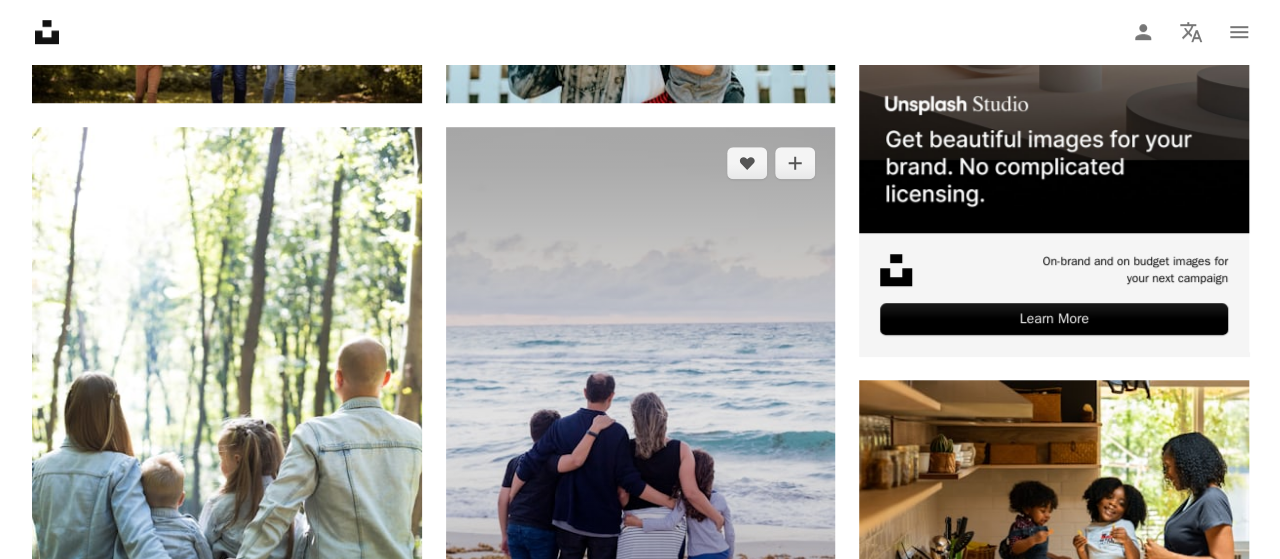 scroll, scrollTop: 800, scrollLeft: 0, axis: vertical 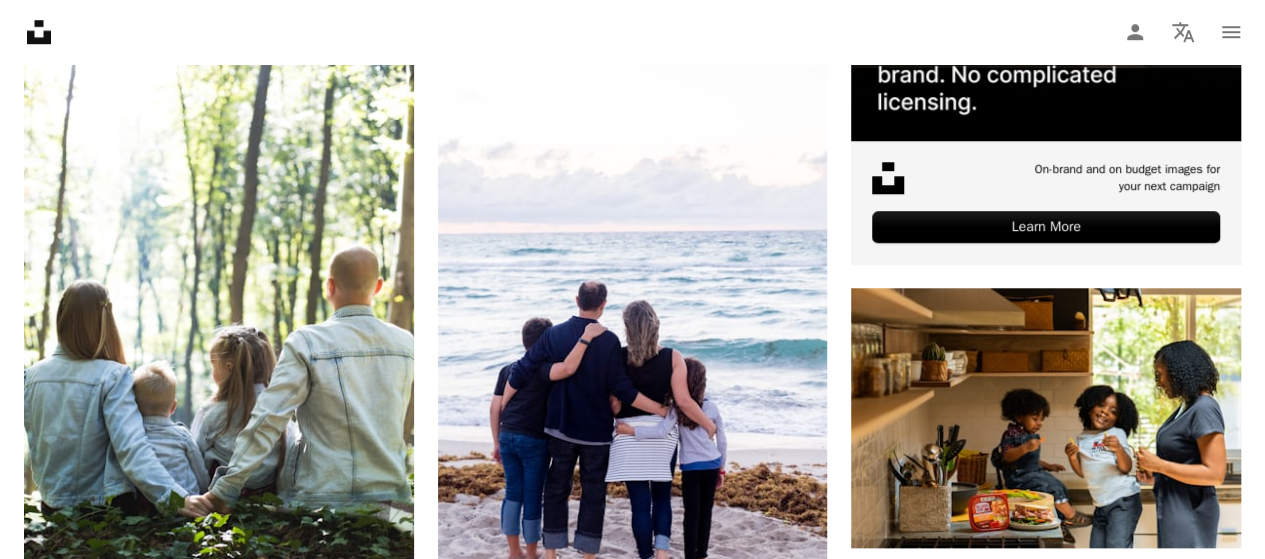 click at bounding box center (1046, 986) 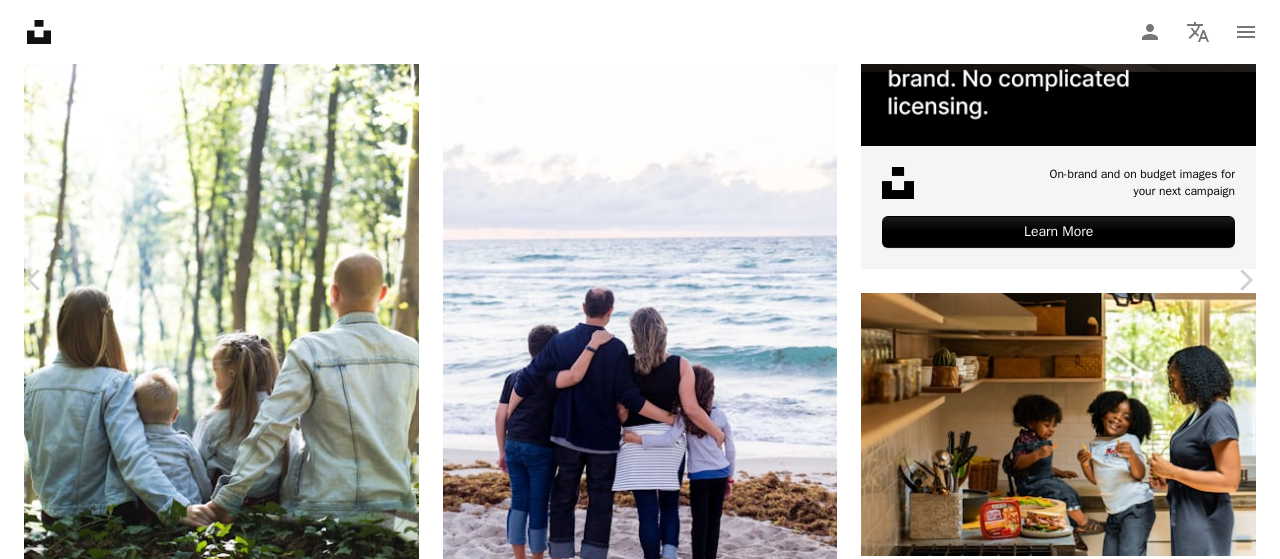 scroll, scrollTop: 1500, scrollLeft: 0, axis: vertical 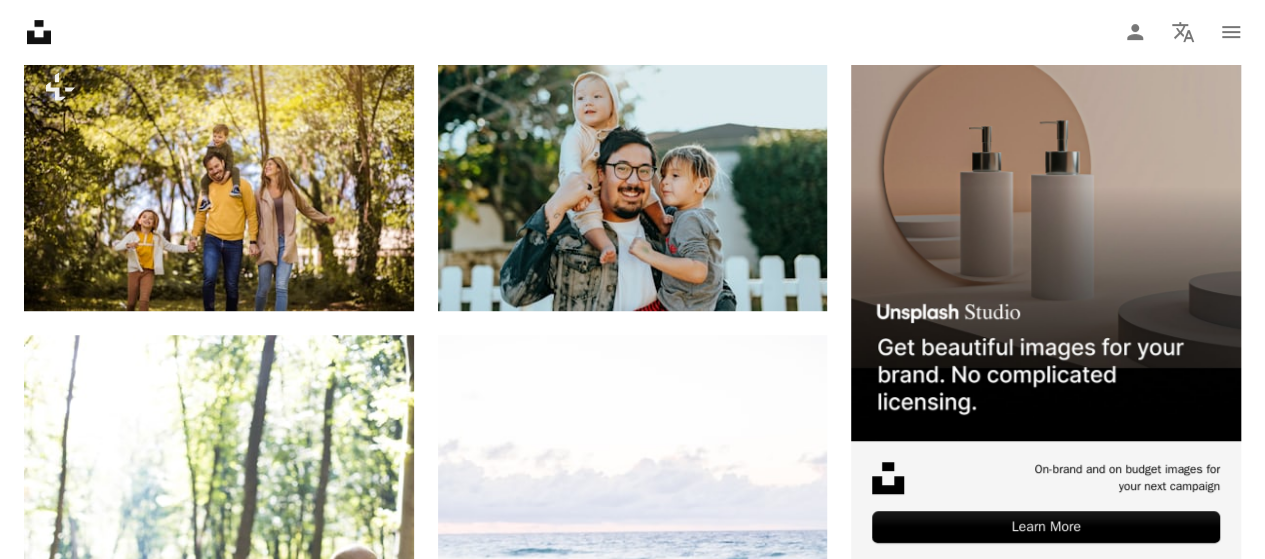 click at bounding box center [1046, 1286] 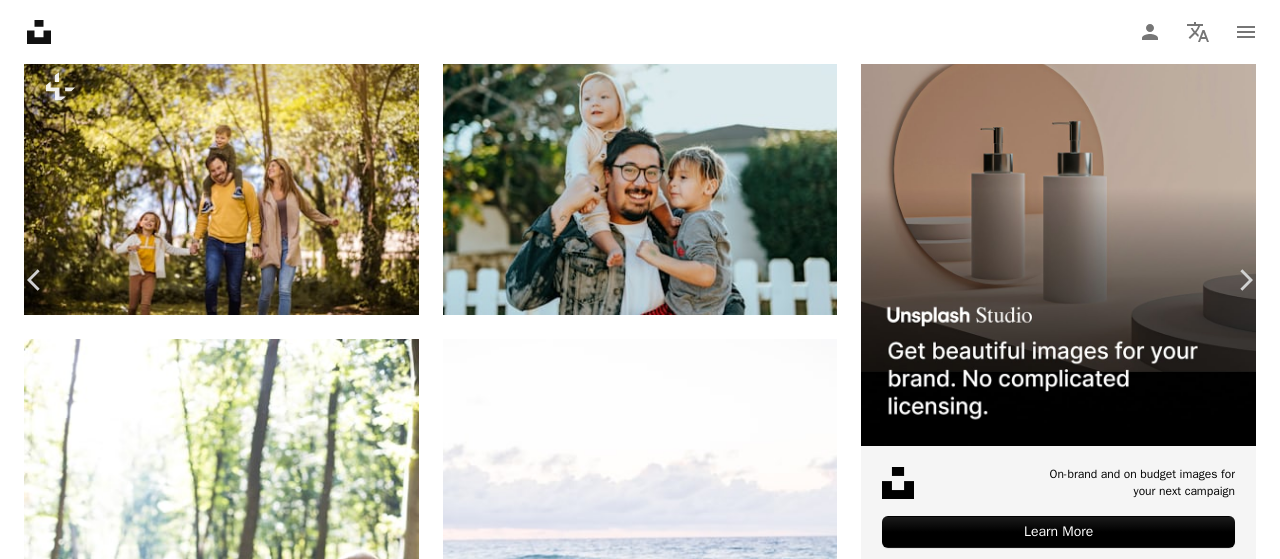 scroll, scrollTop: 1500, scrollLeft: 0, axis: vertical 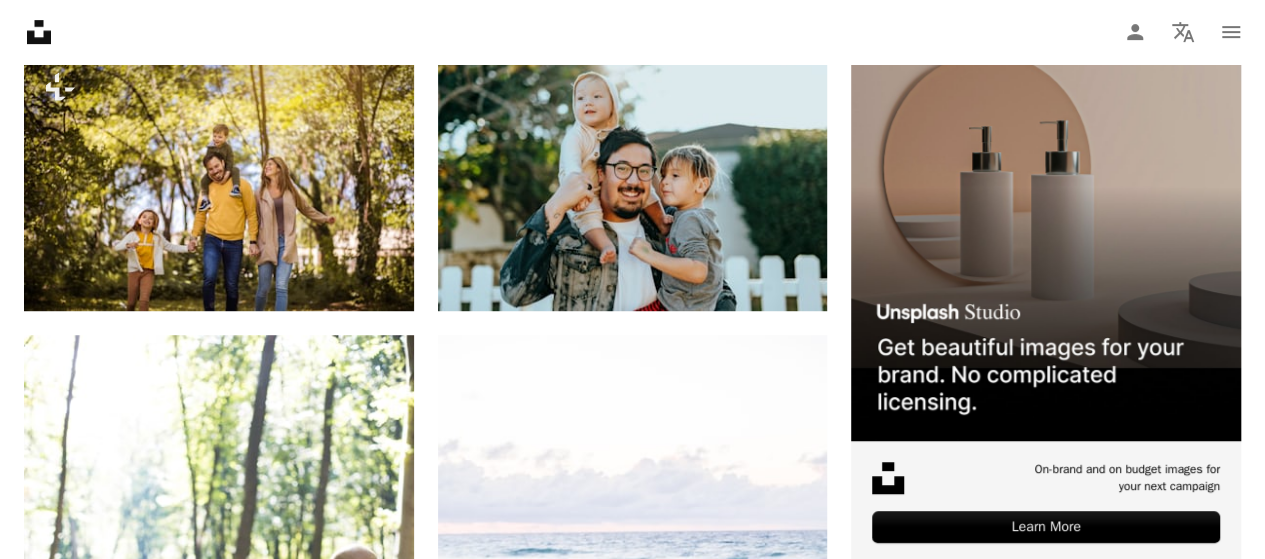 click at bounding box center (1046, 1286) 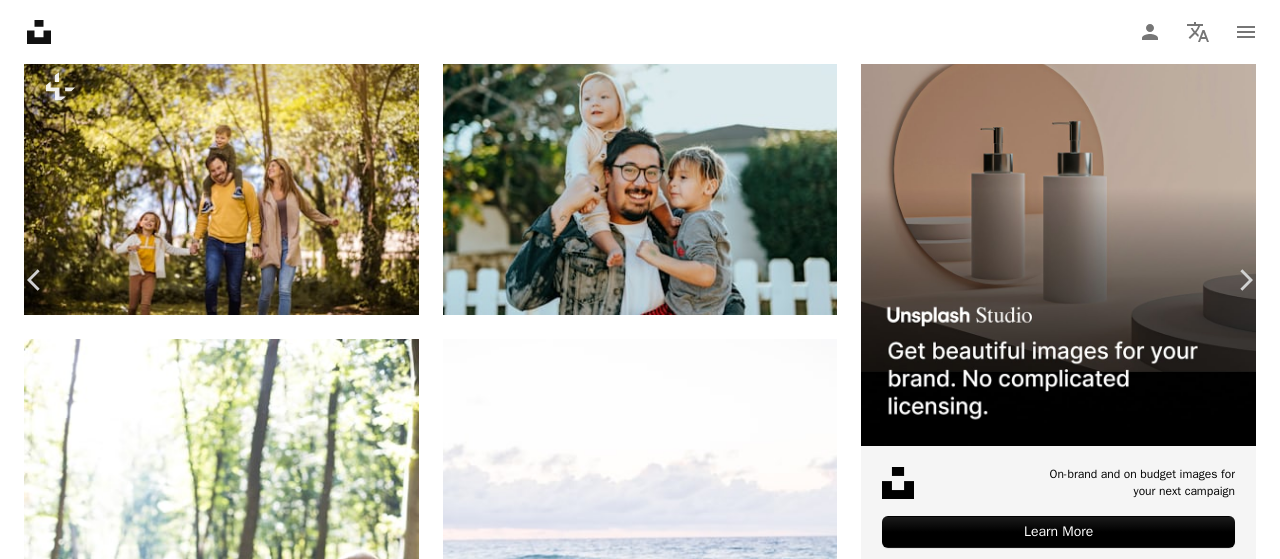 scroll, scrollTop: 100, scrollLeft: 0, axis: vertical 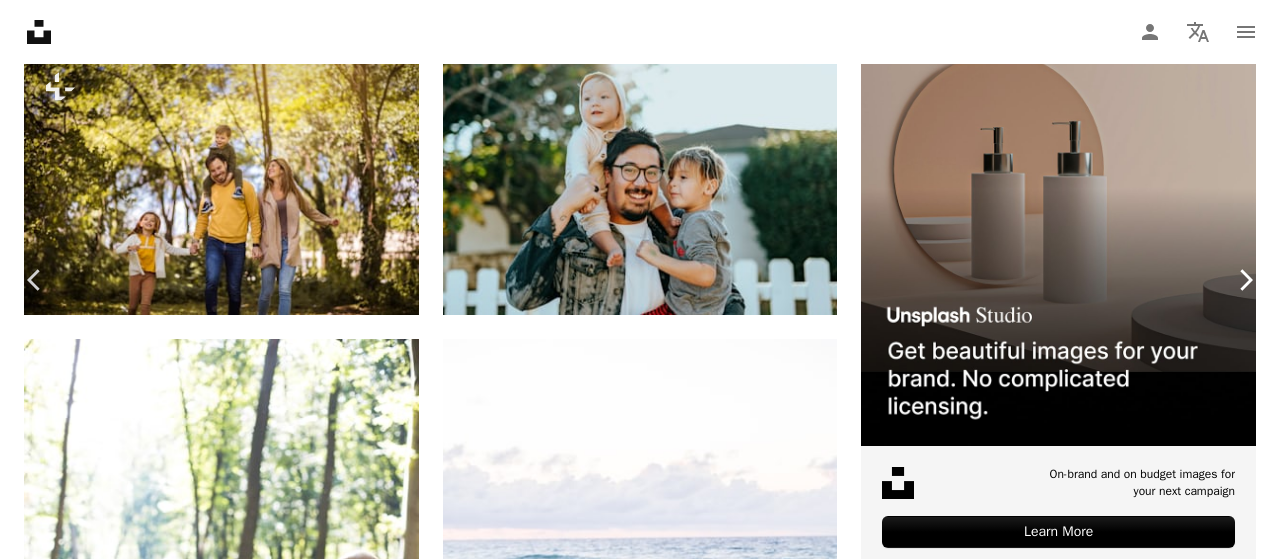 click on "Chevron right" at bounding box center (1245, 280) 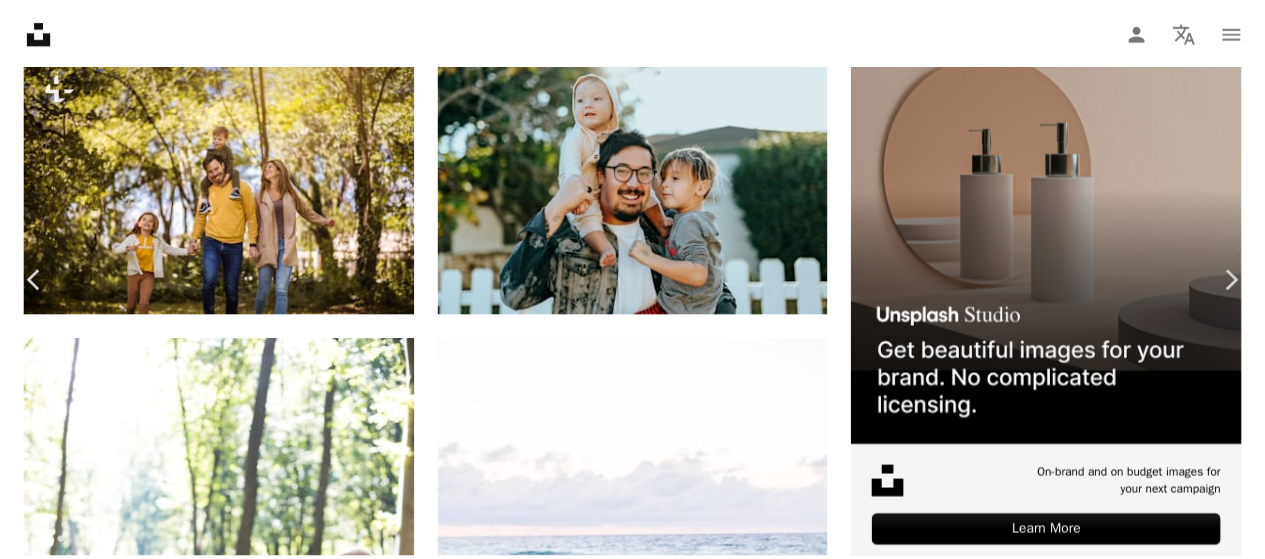 scroll, scrollTop: 0, scrollLeft: 0, axis: both 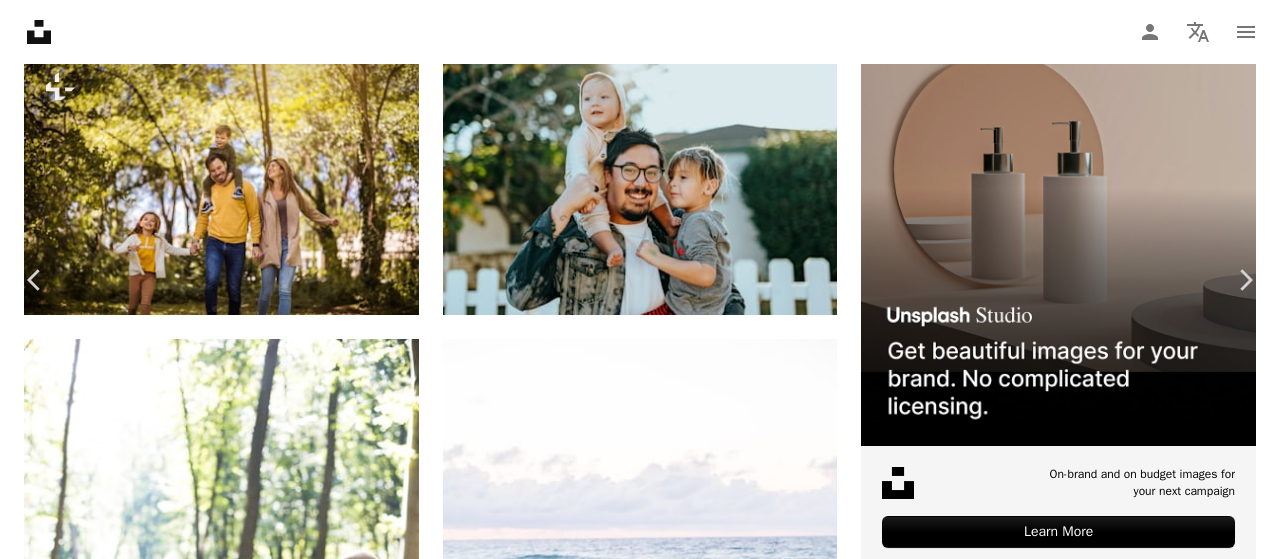 click on "[FIRST] [LAST] Disponible para contratación A checkmark inside of a circle A heart A plus sign Descargar gratis Chevron down Zoom in Visualizaciones 38.719.306 Descargas 240.457 Presentado en Fotos , Familia , Gente A forward-right arrow Compartir Info icon Información More Actions A map marker Wimberley, United States Calendar outlined Publicado el 12 de noviembre de 2018 Camera NIKON CORPORATION, NIKON D850 Safety Uso gratuito bajo la Licencia Unsplash moda gente familia hierba feliz campo niña tomados de la mano andante al aire libre estilo diversión mamá caminar caminata Foto de familia papá niño Humano planta Imágenes de Creative Commons Explora imágenes premium relacionadas en iStock | Ahorra un 20 % con el código UNSPLASH20 Ver más en iStock ↗ Imágenes relacionadas A heart A plus sign [FIRST] [LAST] Disponible para contratación A checkmark inside of a circle Arrow pointing down Plus sign for Unsplash+ A heart A plus sign Daiga Ellaby" at bounding box center (640, 4348) 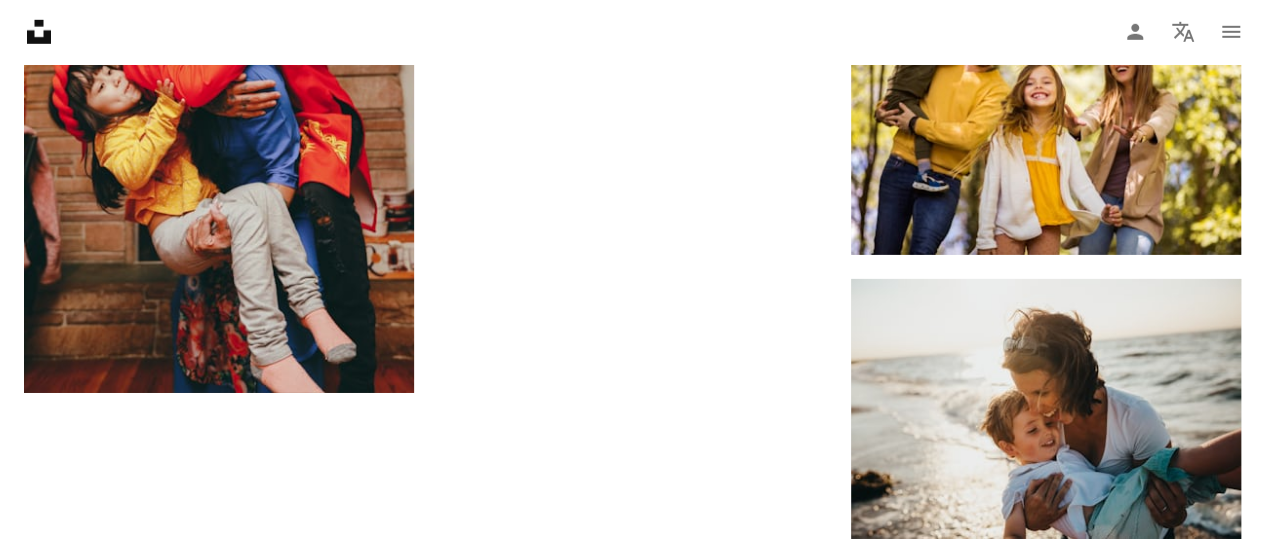 scroll, scrollTop: 3160, scrollLeft: 0, axis: vertical 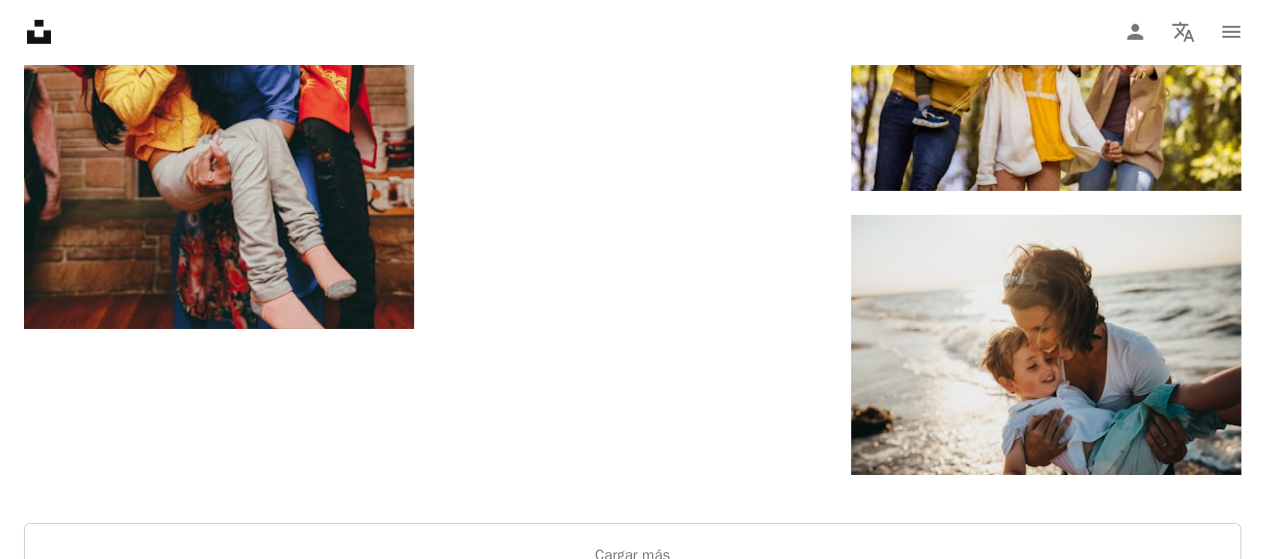 click at bounding box center (632, 639) 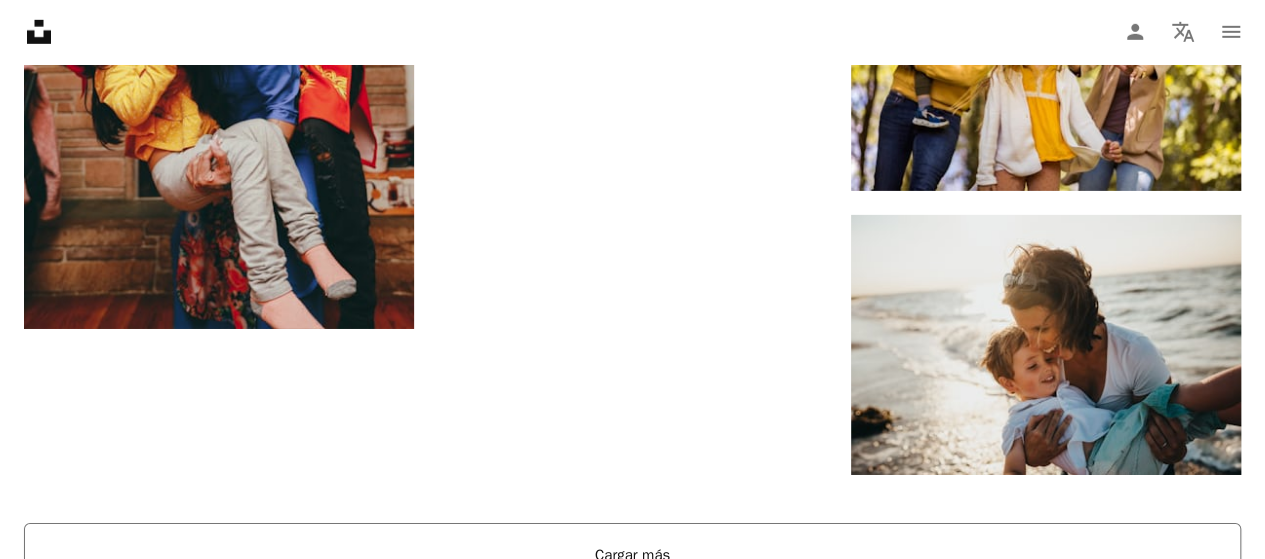 click on "Cargar más" at bounding box center [632, 555] 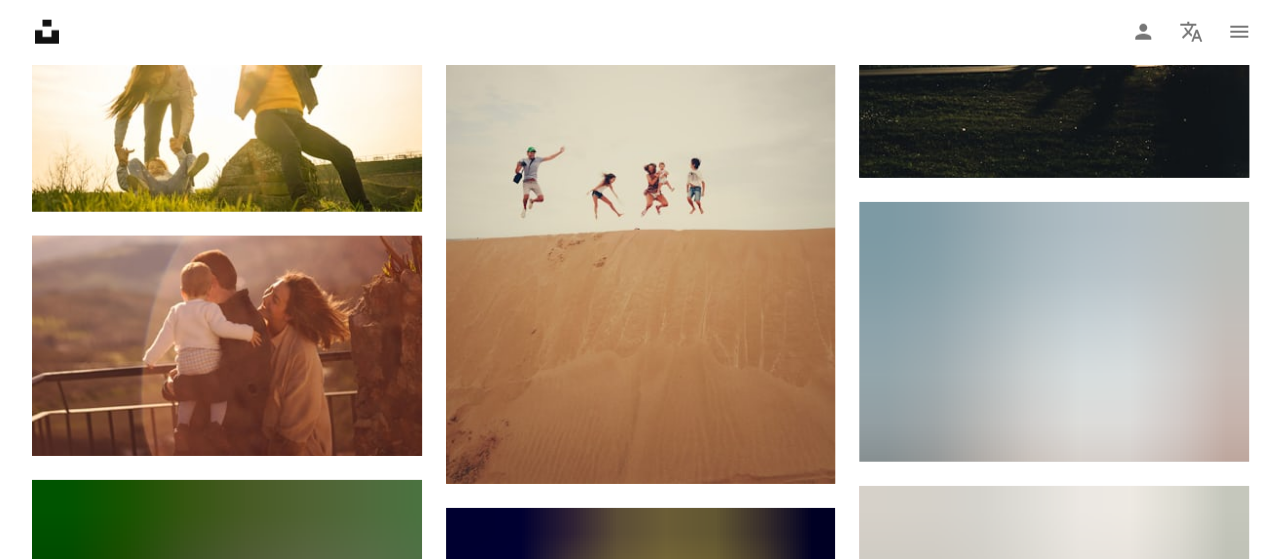 scroll, scrollTop: 10460, scrollLeft: 0, axis: vertical 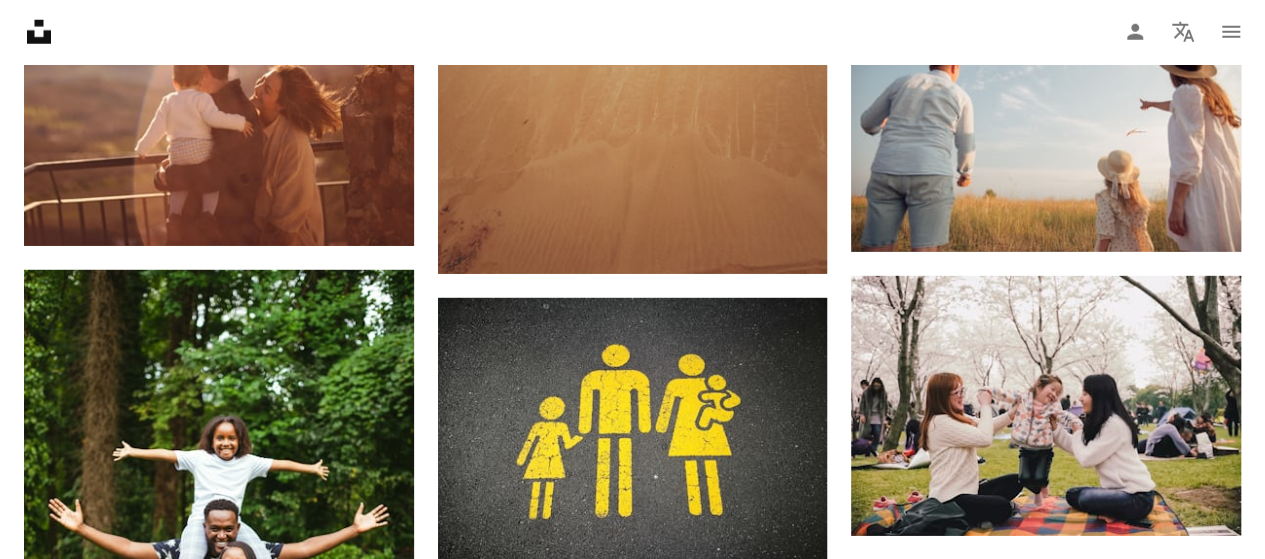 click at bounding box center [1046, 1461] 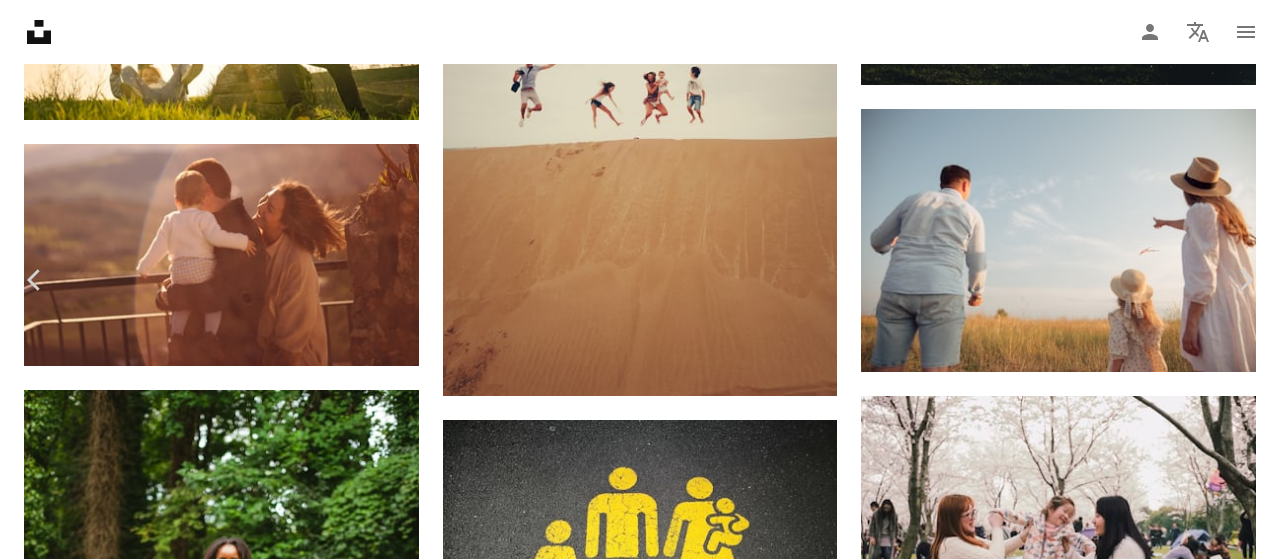 scroll, scrollTop: 300, scrollLeft: 0, axis: vertical 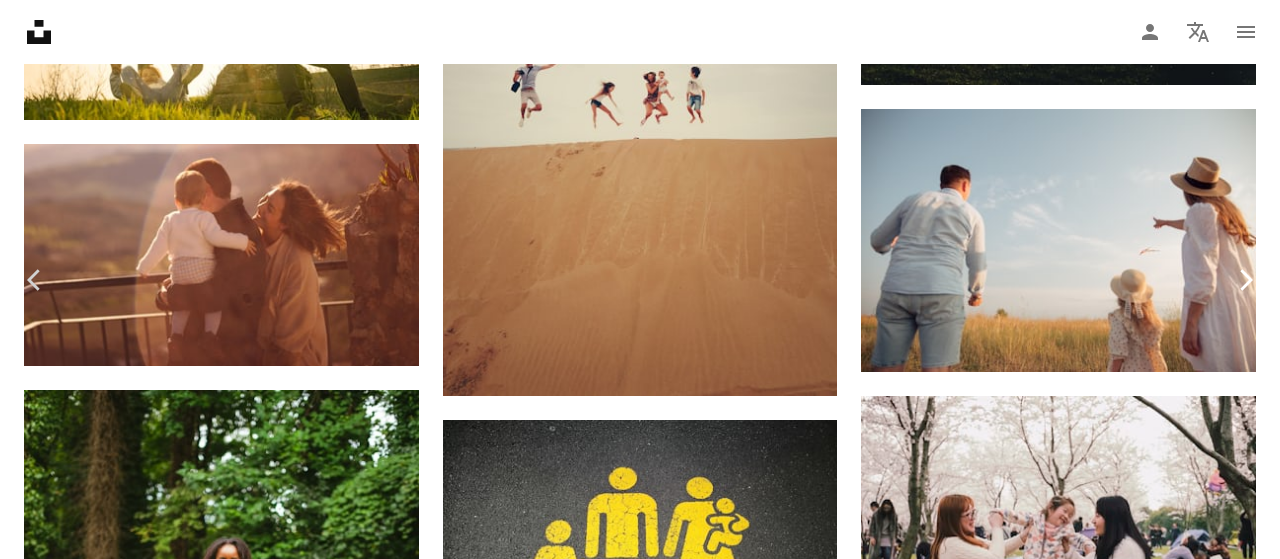 click on "Chevron right" at bounding box center (1245, 280) 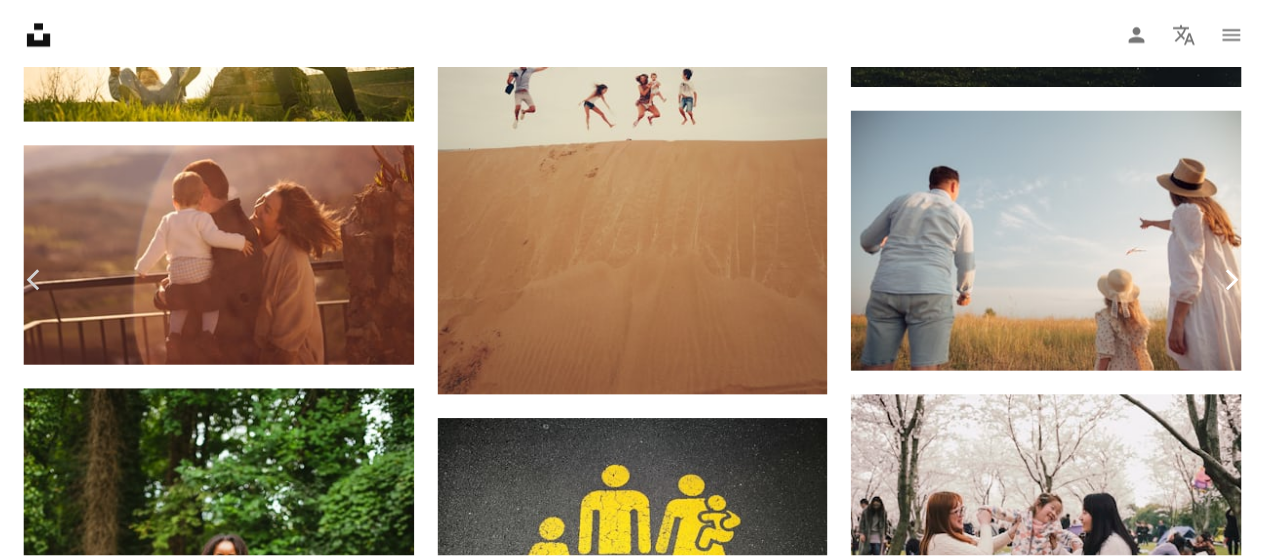 scroll, scrollTop: 0, scrollLeft: 0, axis: both 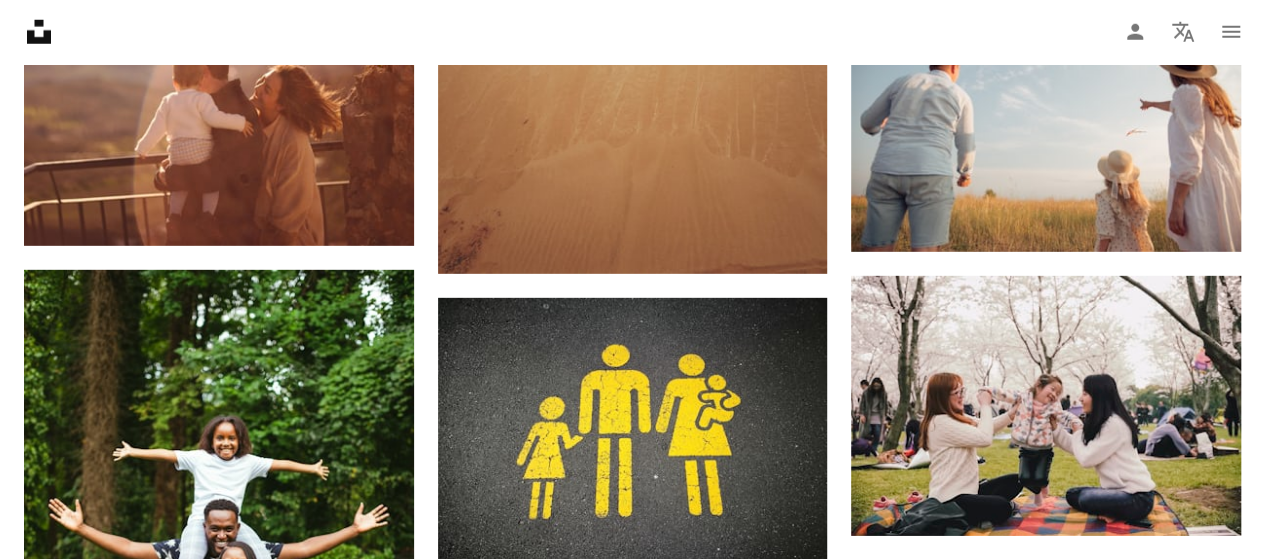 click at bounding box center [1046, 1461] 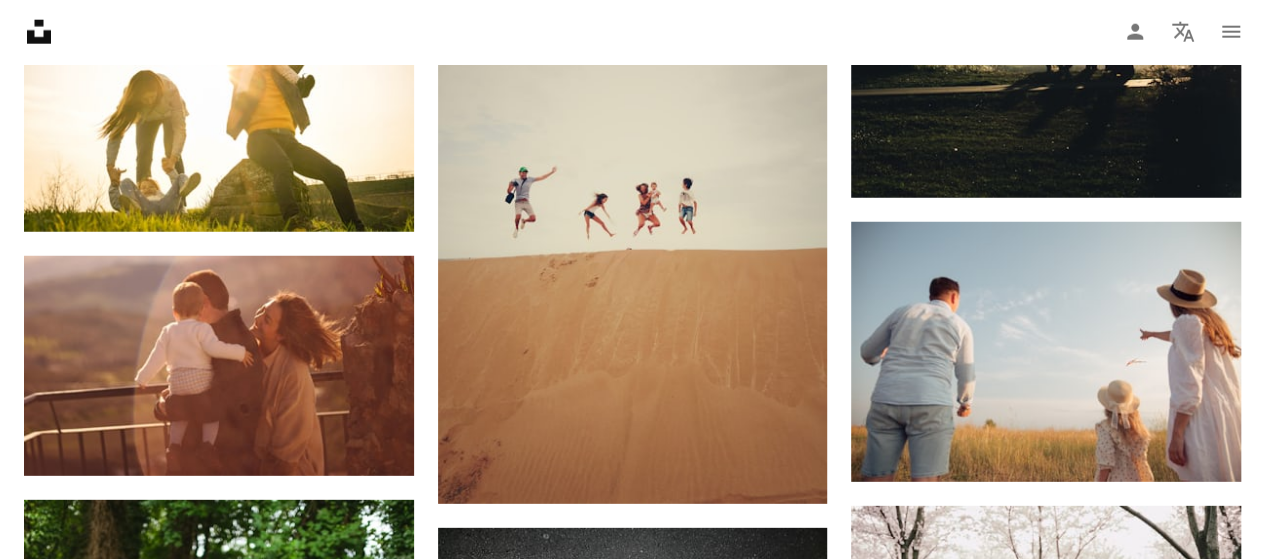 scroll, scrollTop: 10060, scrollLeft: 0, axis: vertical 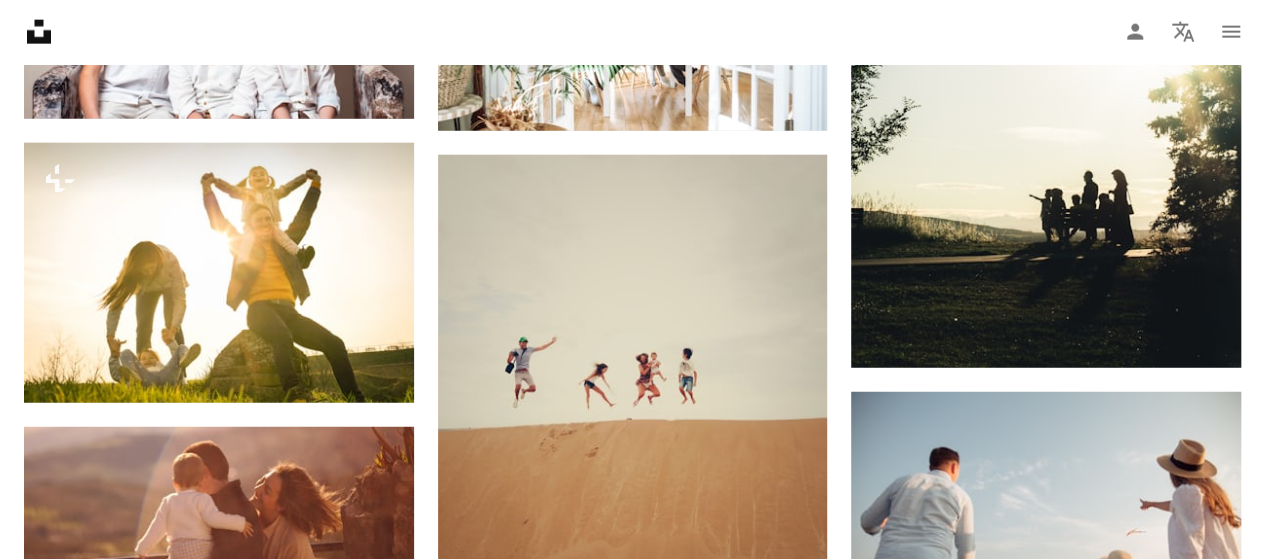 click at bounding box center (1046, 1861) 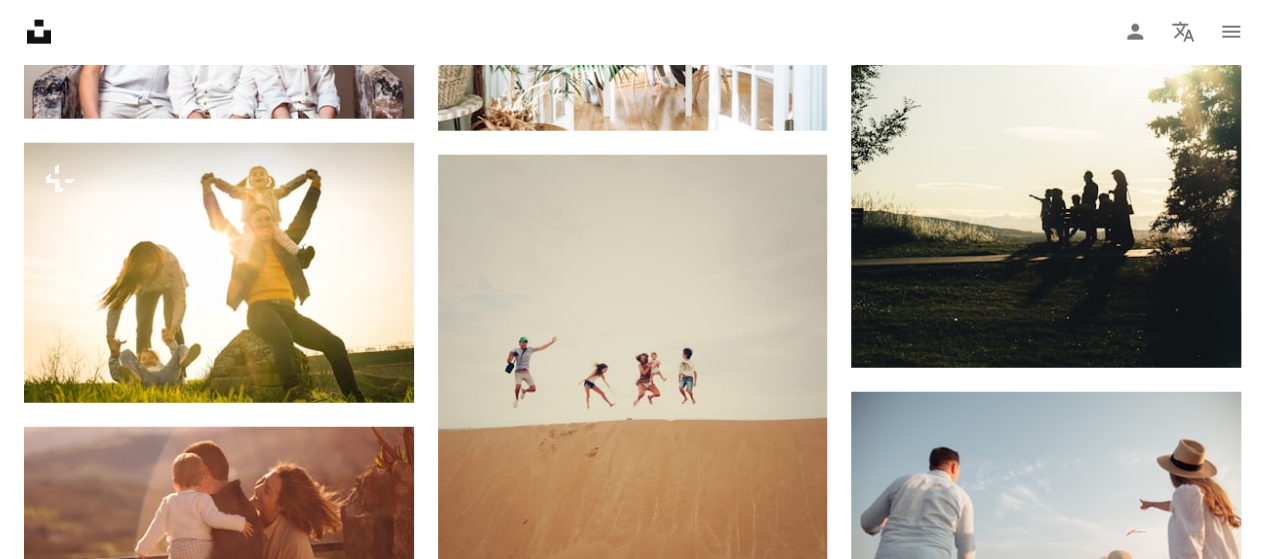 click at bounding box center (1046, 1861) 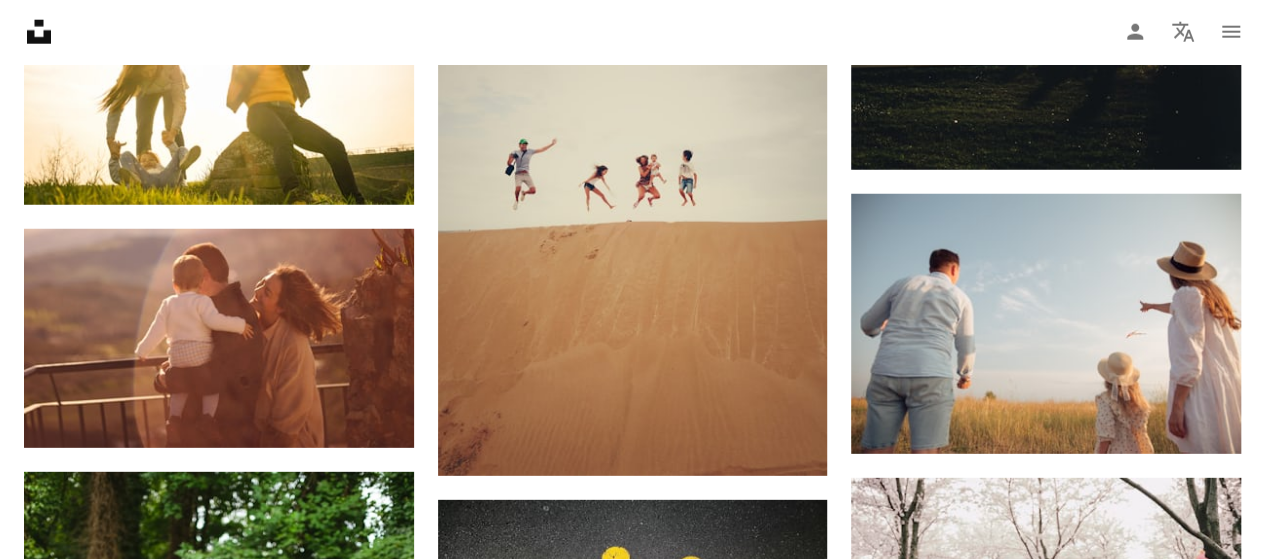 scroll, scrollTop: 10360, scrollLeft: 0, axis: vertical 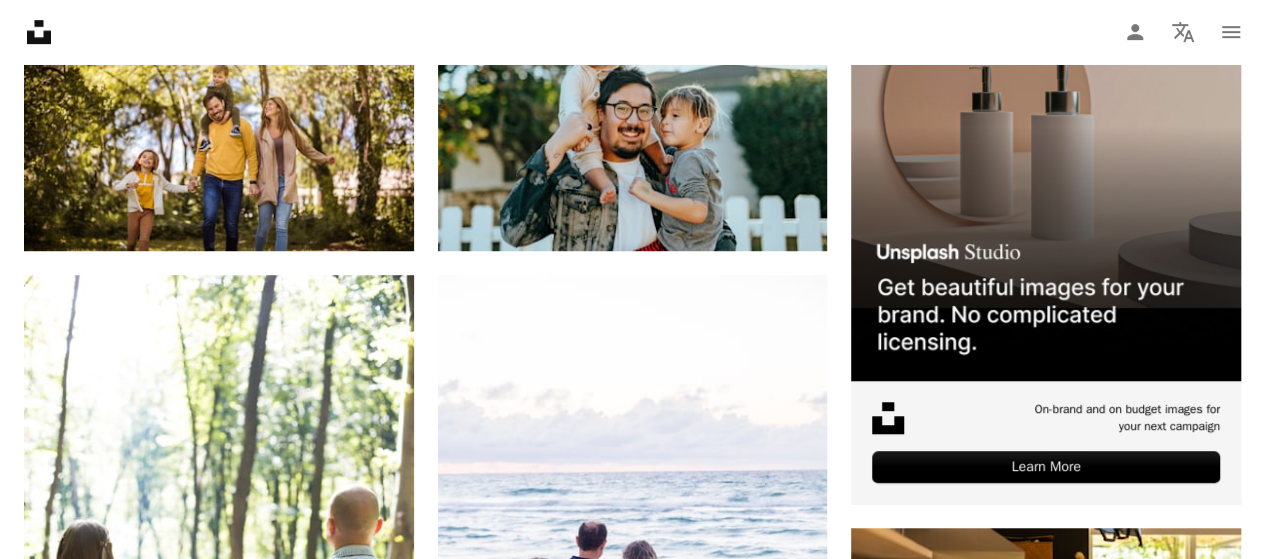 click at bounding box center [1046, 1226] 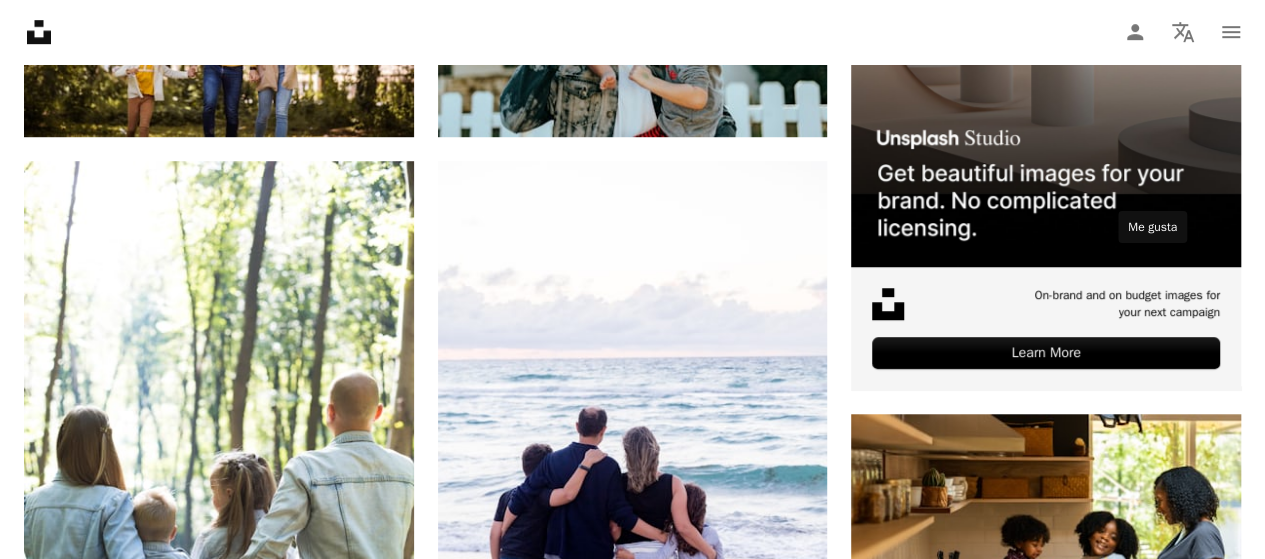 scroll, scrollTop: 760, scrollLeft: 0, axis: vertical 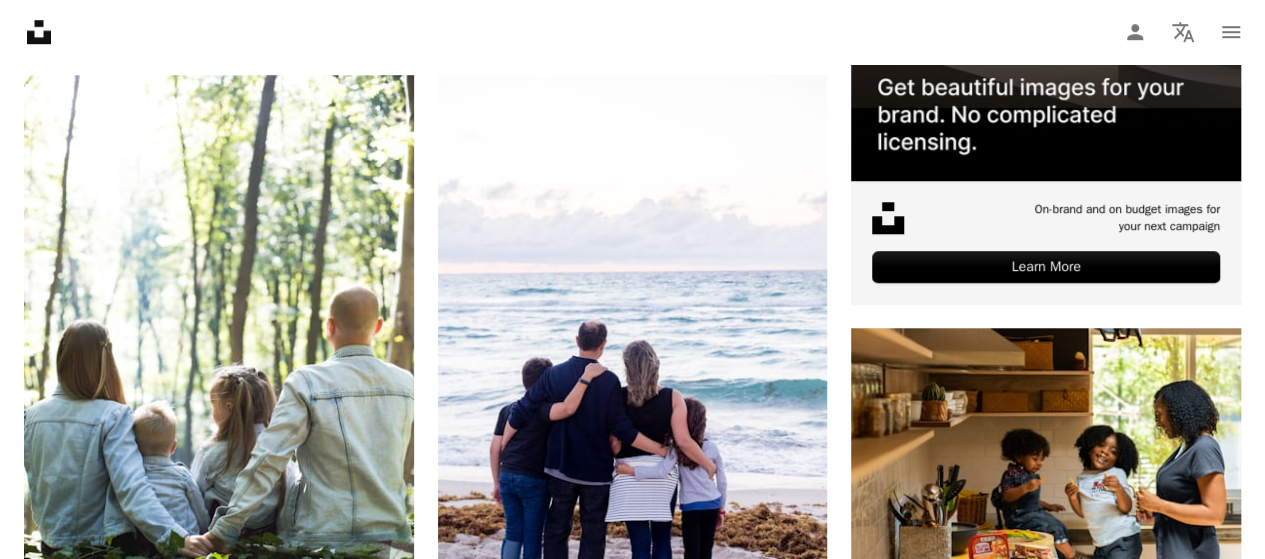 click at bounding box center (1046, 1026) 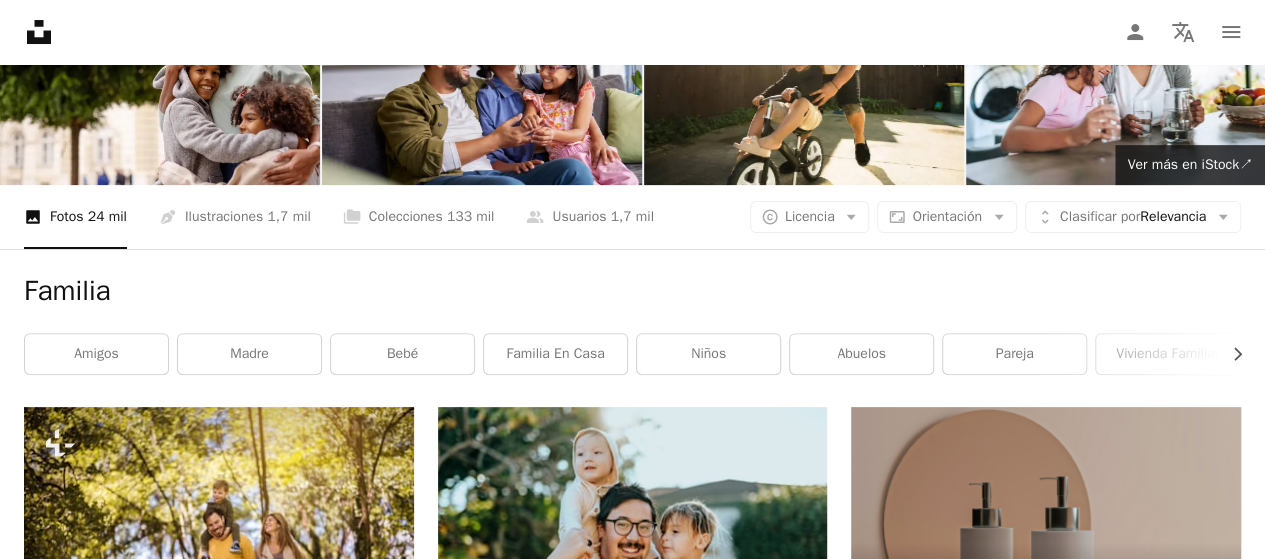 scroll, scrollTop: 0, scrollLeft: 0, axis: both 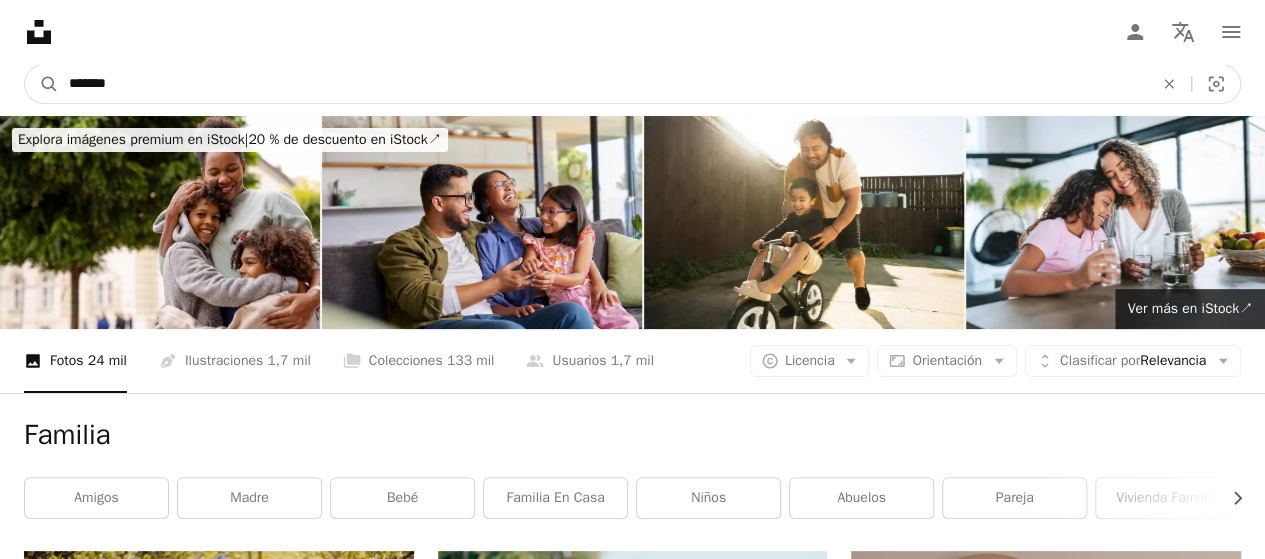 drag, startPoint x: 562, startPoint y: 69, endPoint x: 536, endPoint y: 91, distance: 34.058773 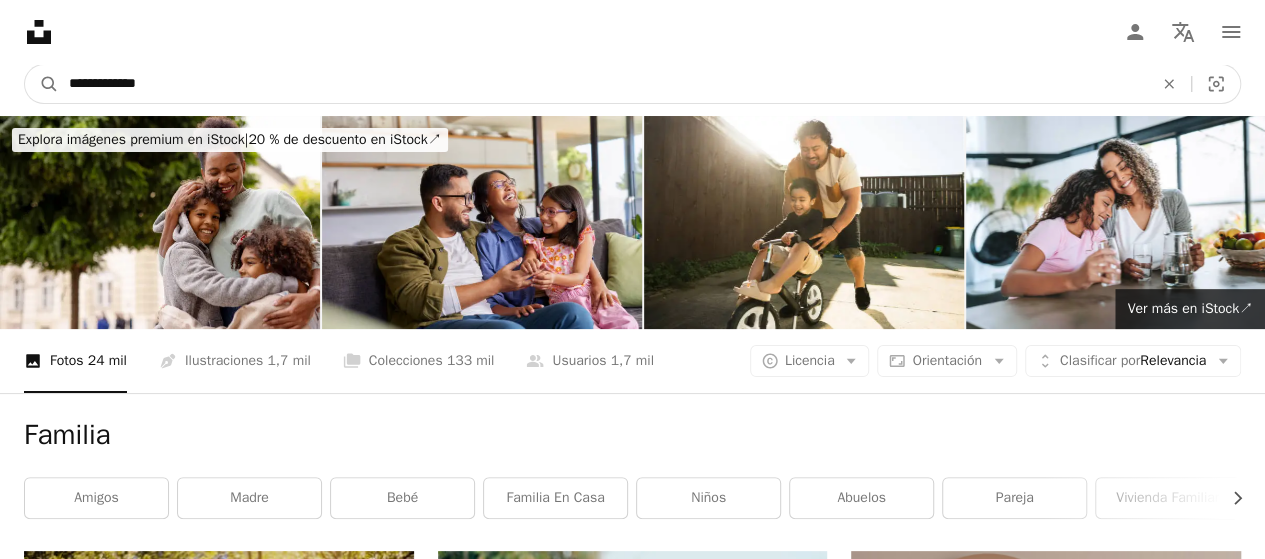 type on "**********" 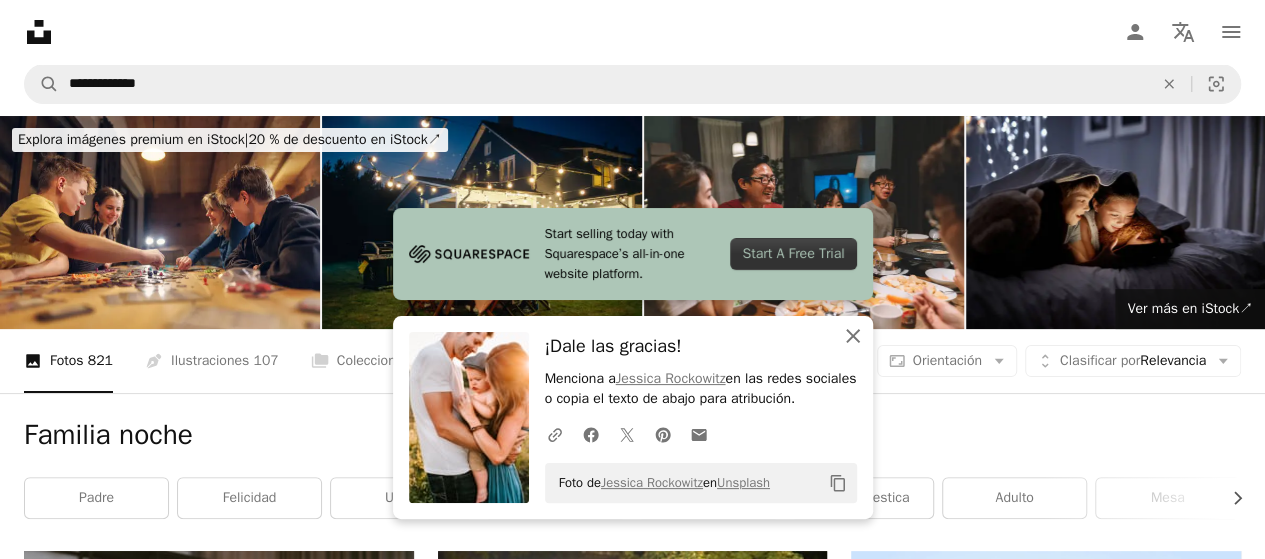 click on "An X shape Cerrar" at bounding box center [853, 336] 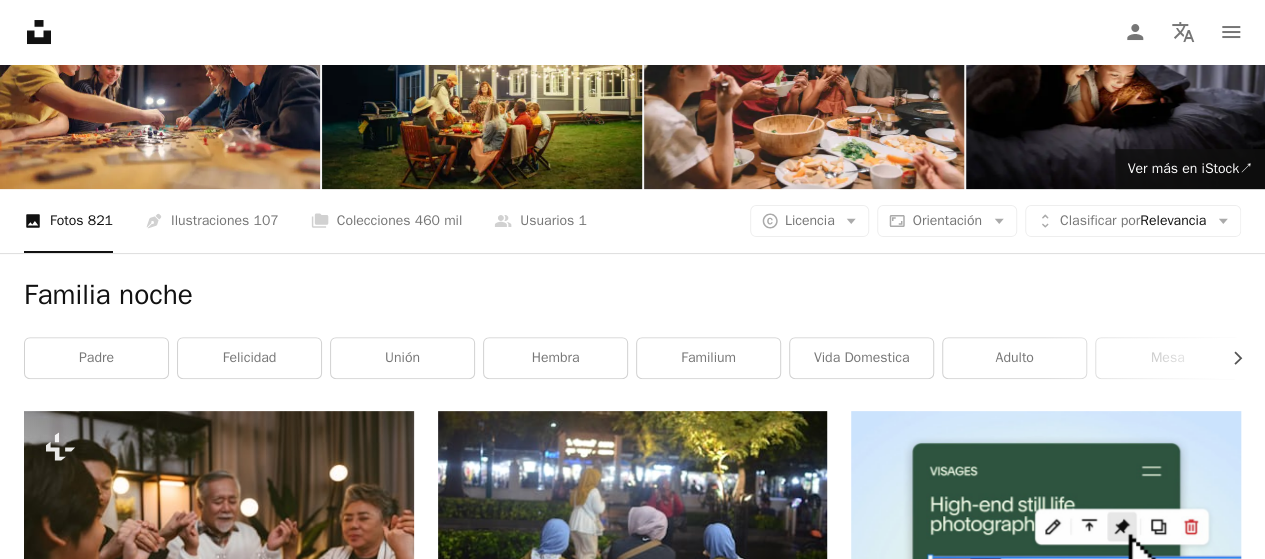 scroll, scrollTop: 0, scrollLeft: 0, axis: both 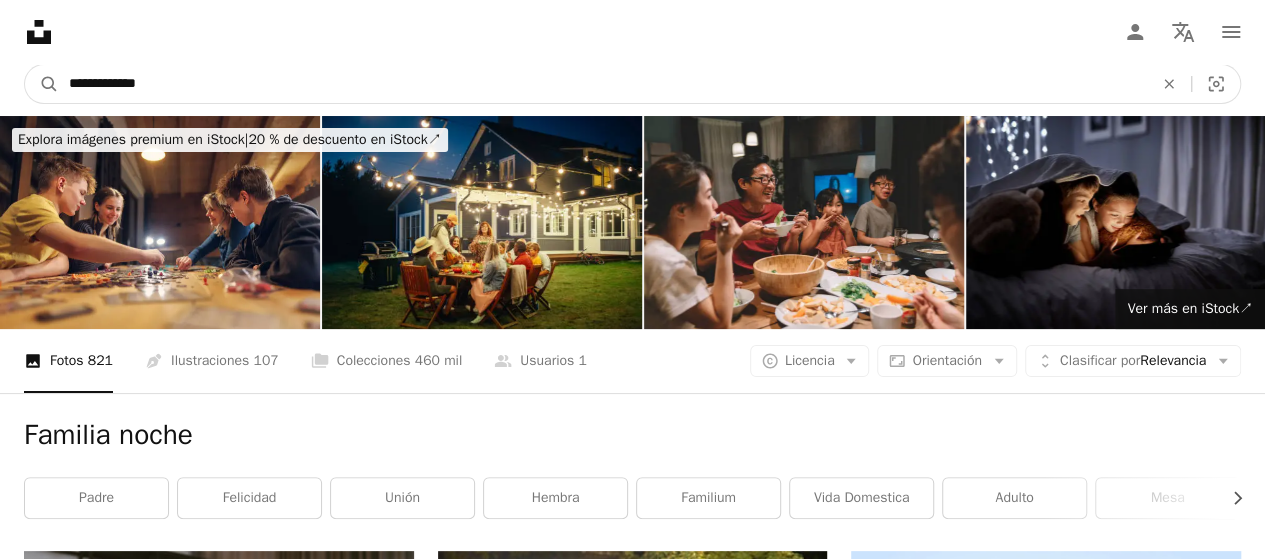 click on "**********" at bounding box center [603, 84] 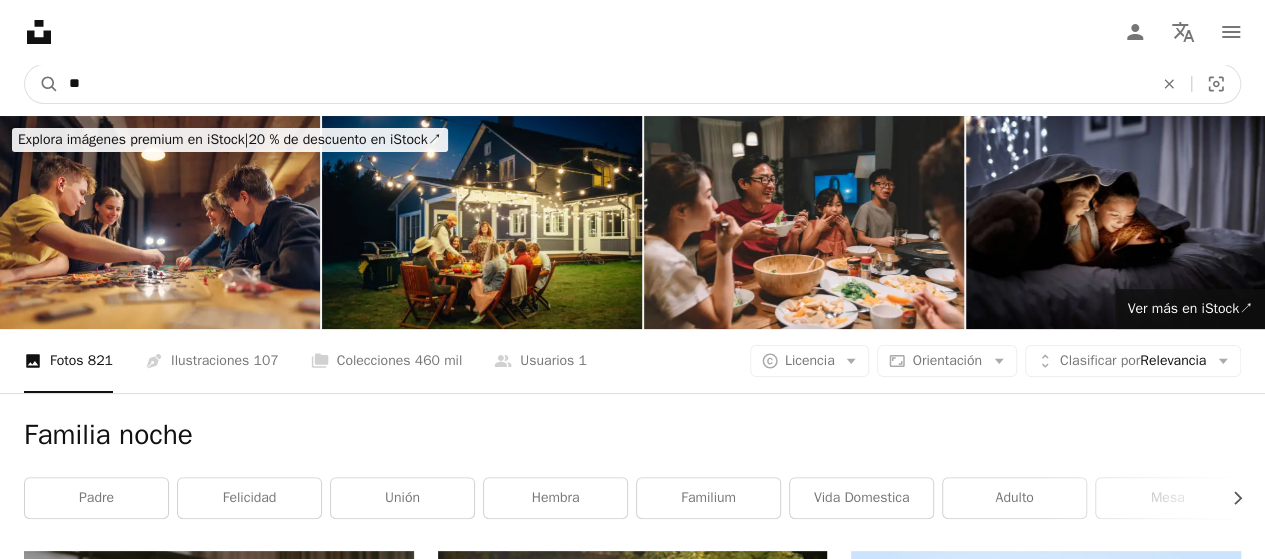 type on "*" 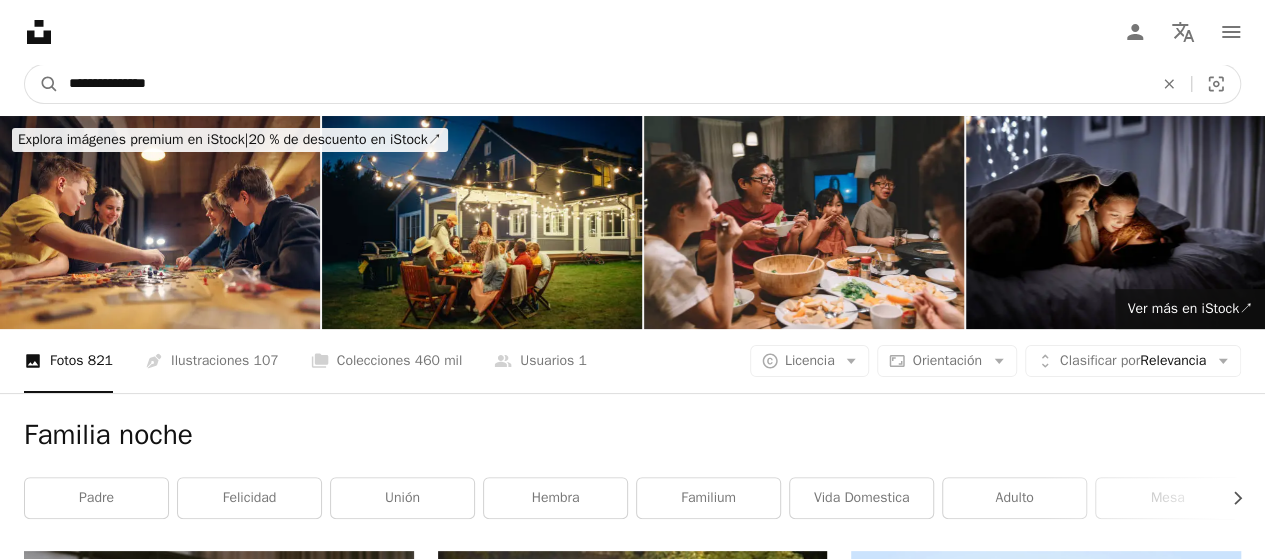 type on "**********" 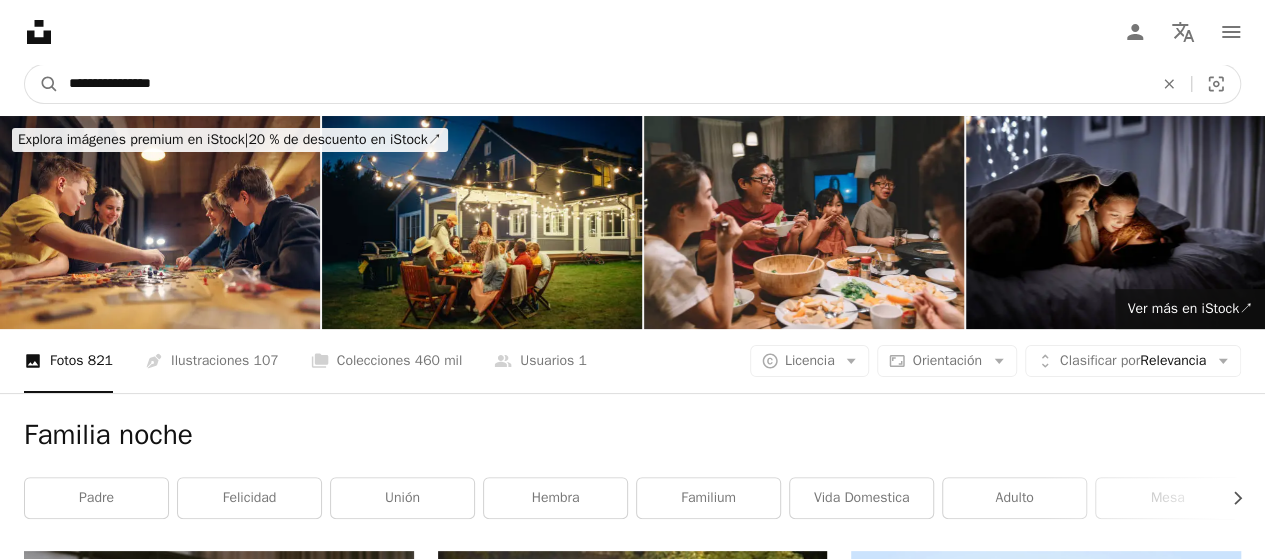 click on "A magnifying glass" at bounding box center (42, 84) 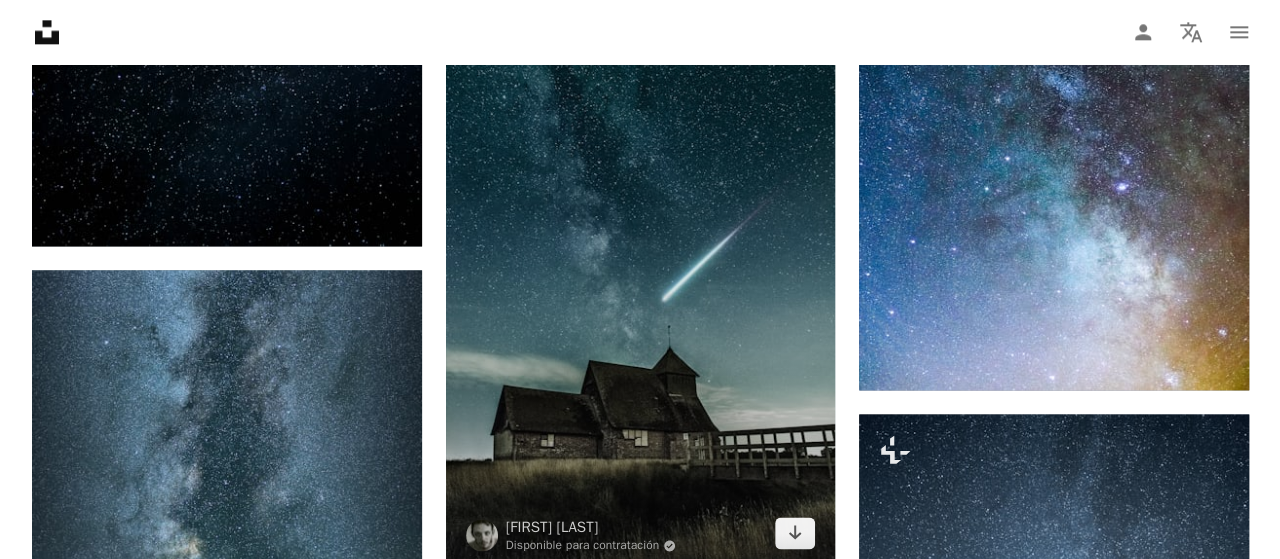 scroll, scrollTop: 1200, scrollLeft: 0, axis: vertical 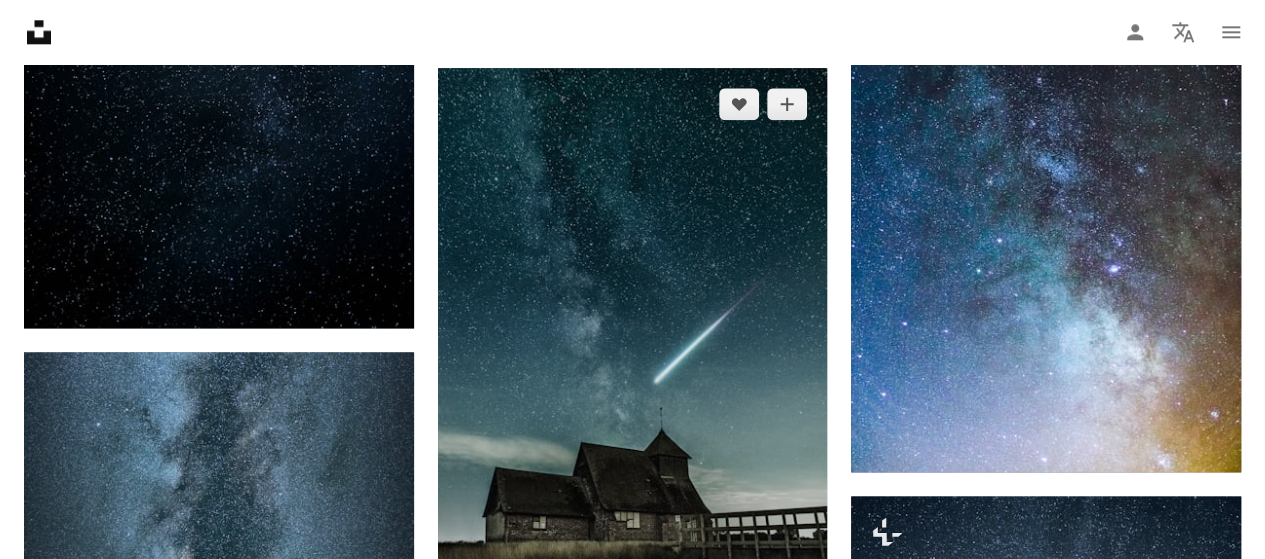 click at bounding box center (633, 360) 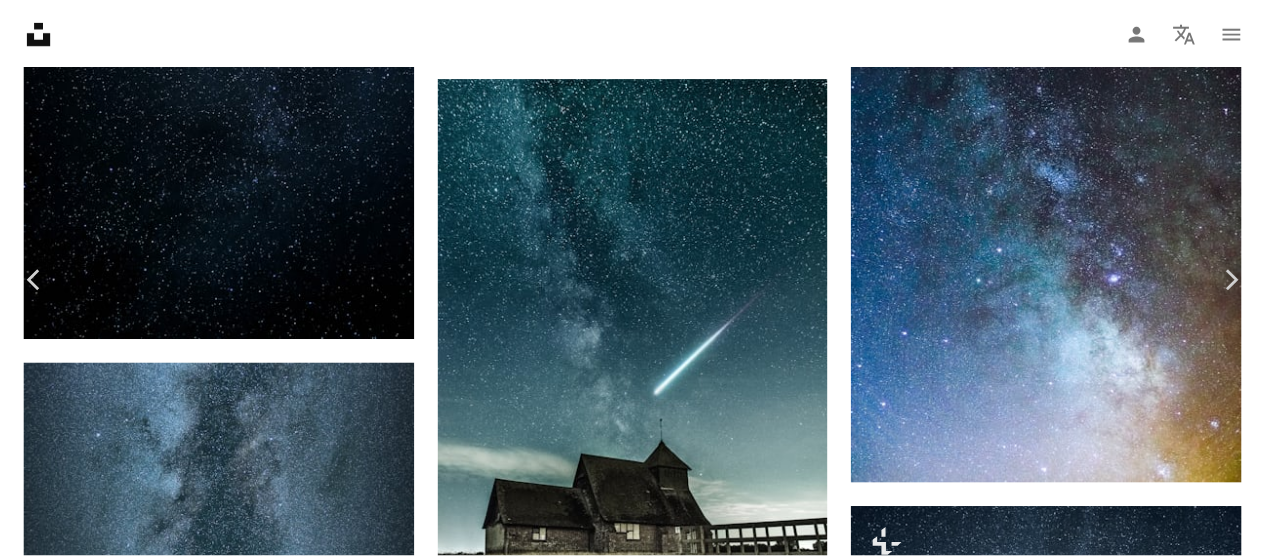 scroll, scrollTop: 1900, scrollLeft: 0, axis: vertical 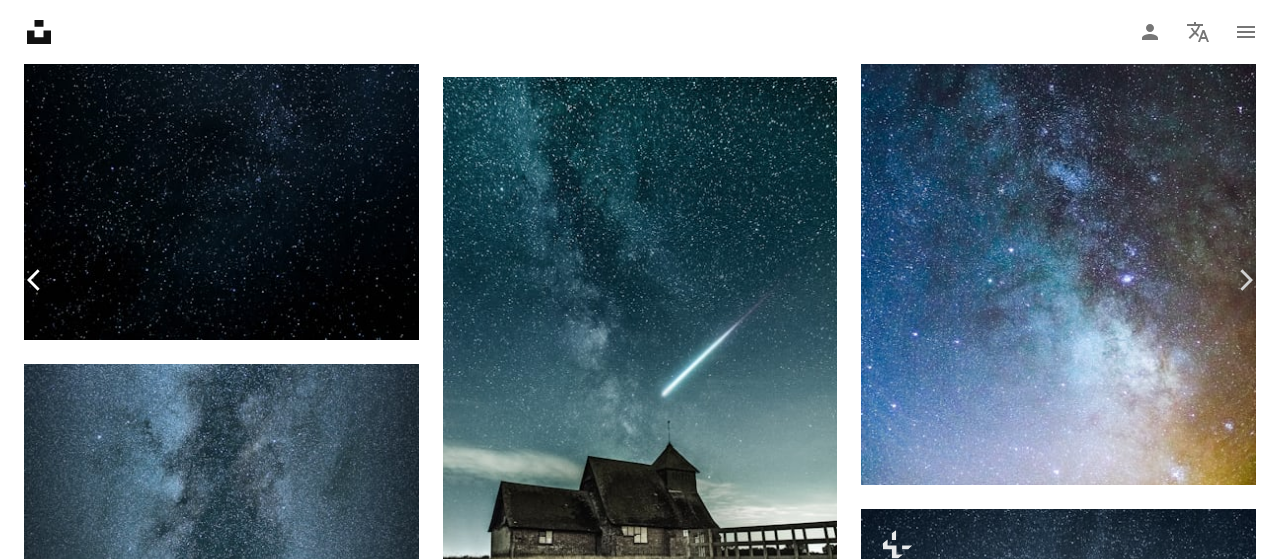 click on "Chevron left" at bounding box center (35, 280) 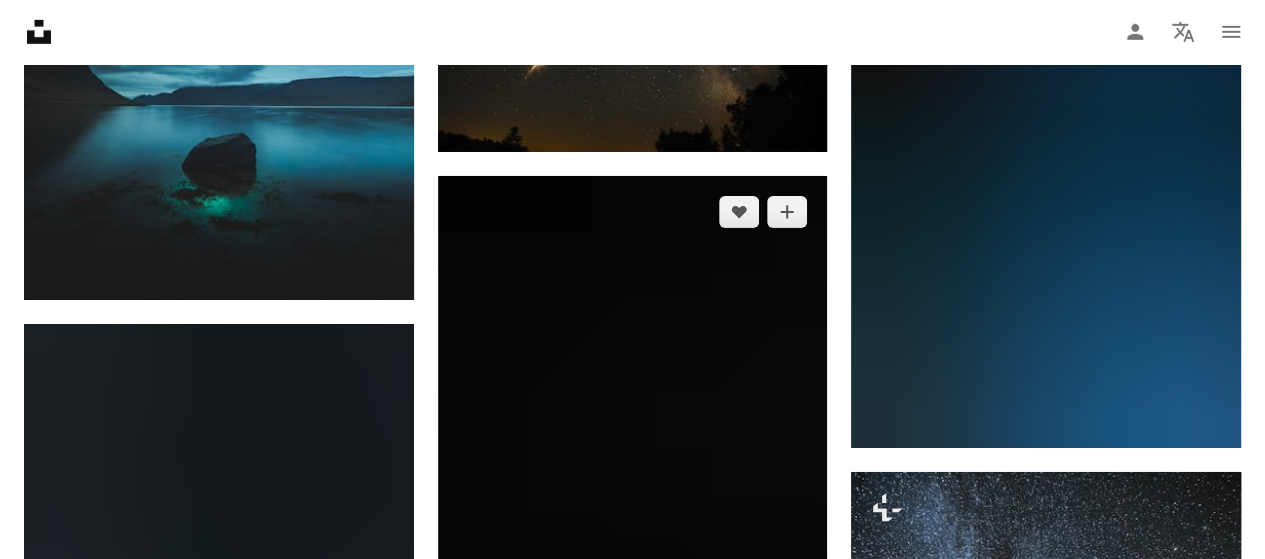 scroll, scrollTop: 3536, scrollLeft: 0, axis: vertical 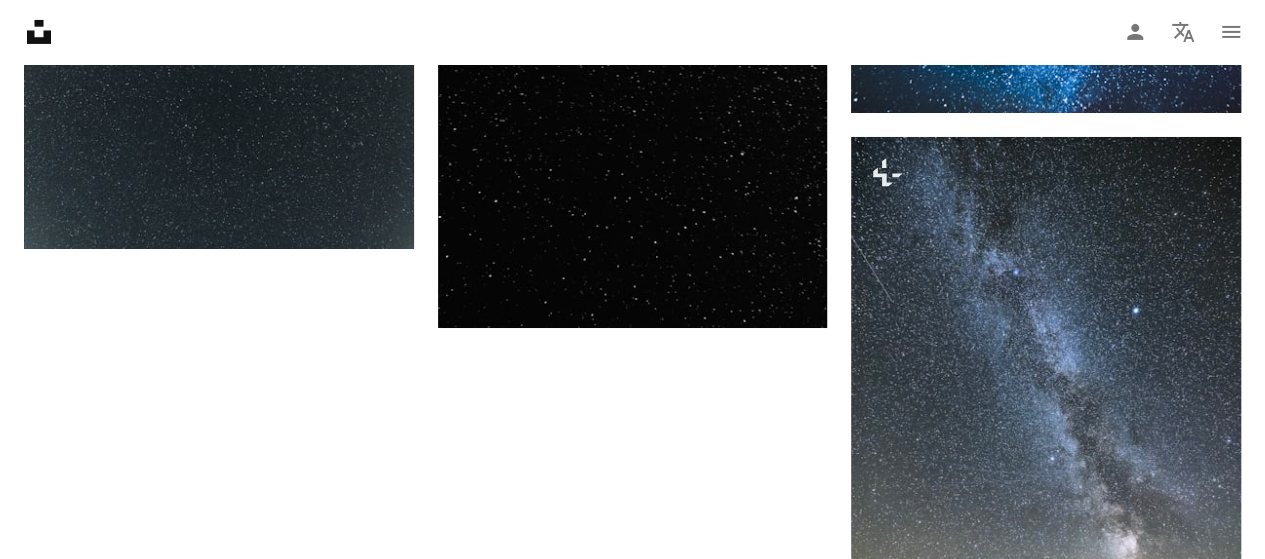 click on "Cargar más" at bounding box center [632, 802] 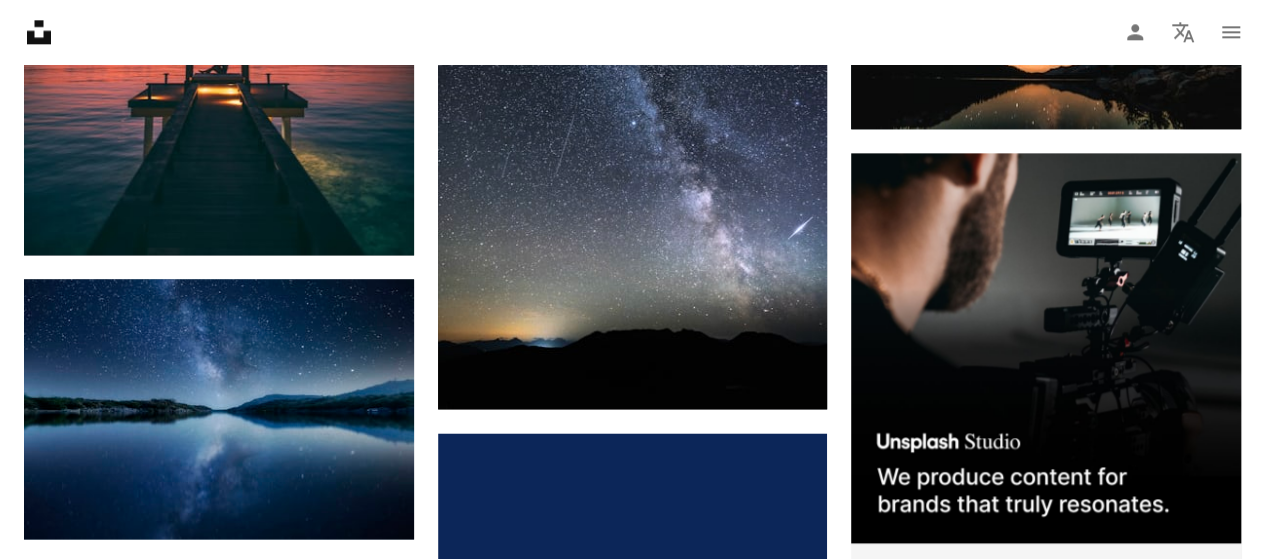 scroll, scrollTop: 9336, scrollLeft: 0, axis: vertical 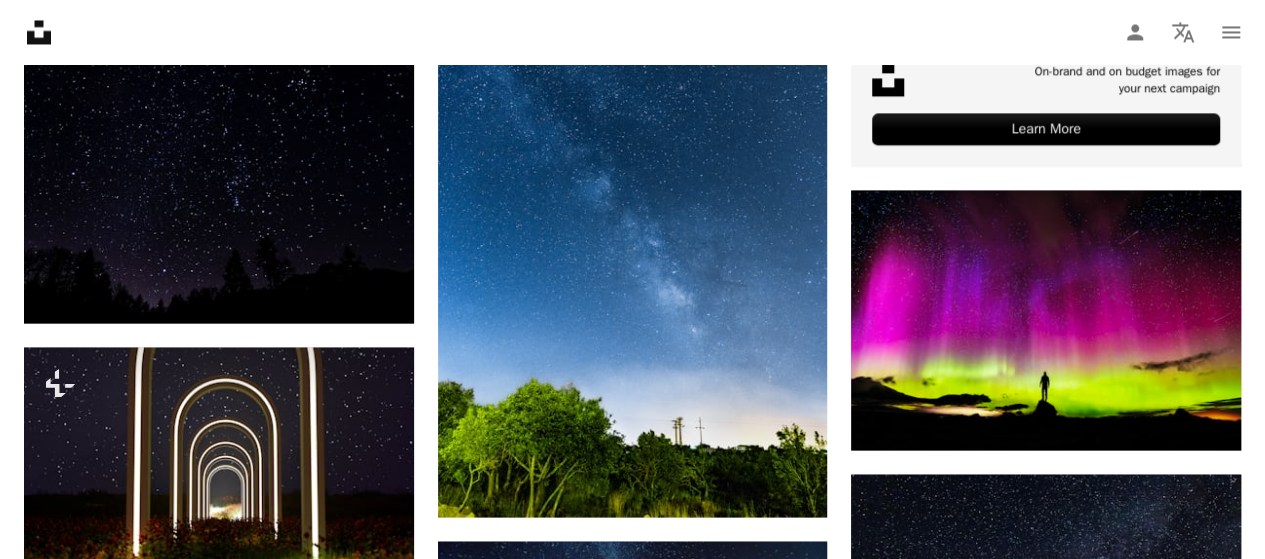 click on "Unsplash logo Página de inicio de Unsplash A photo Pen Tool A compass A stack of folders Download Person Localization icon navigation menu" at bounding box center (632, 32) 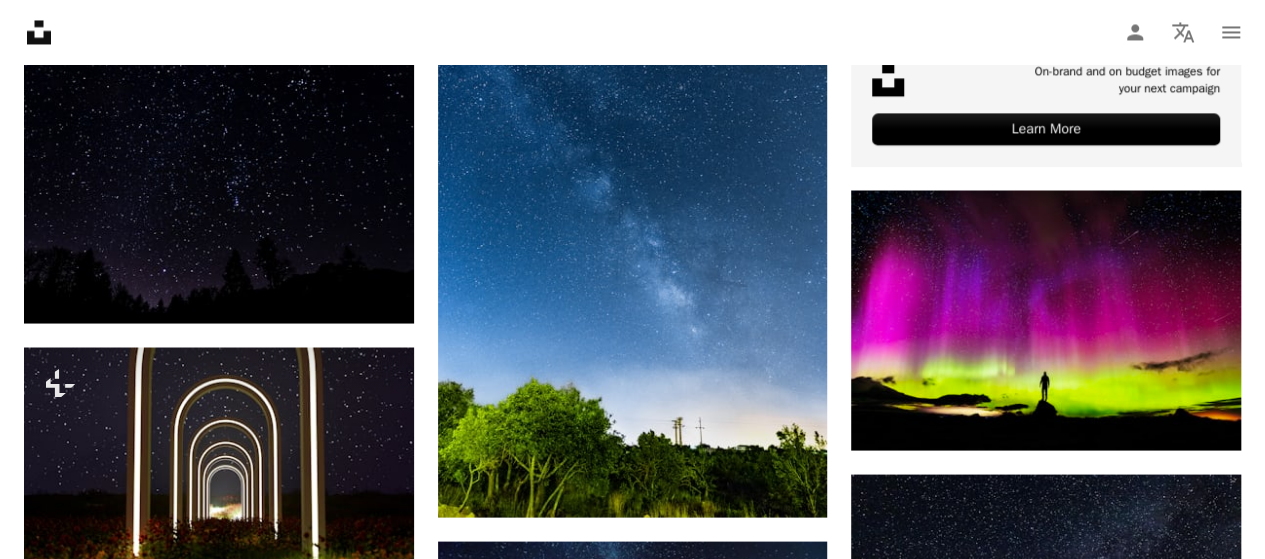 scroll, scrollTop: 0, scrollLeft: 0, axis: both 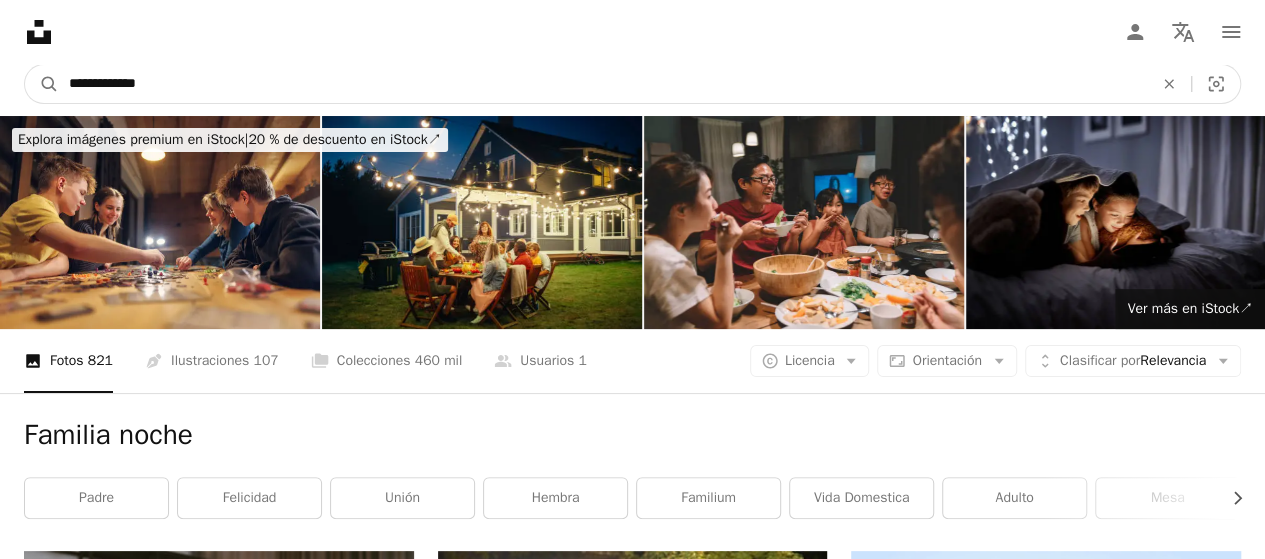 click on "**********" at bounding box center [603, 84] 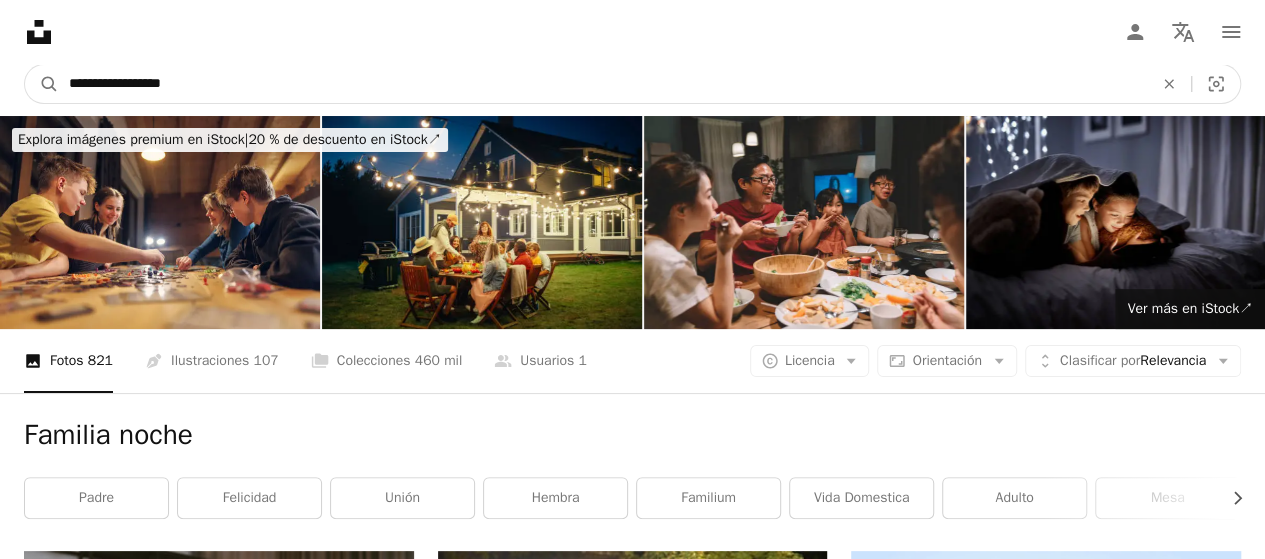 type on "**********" 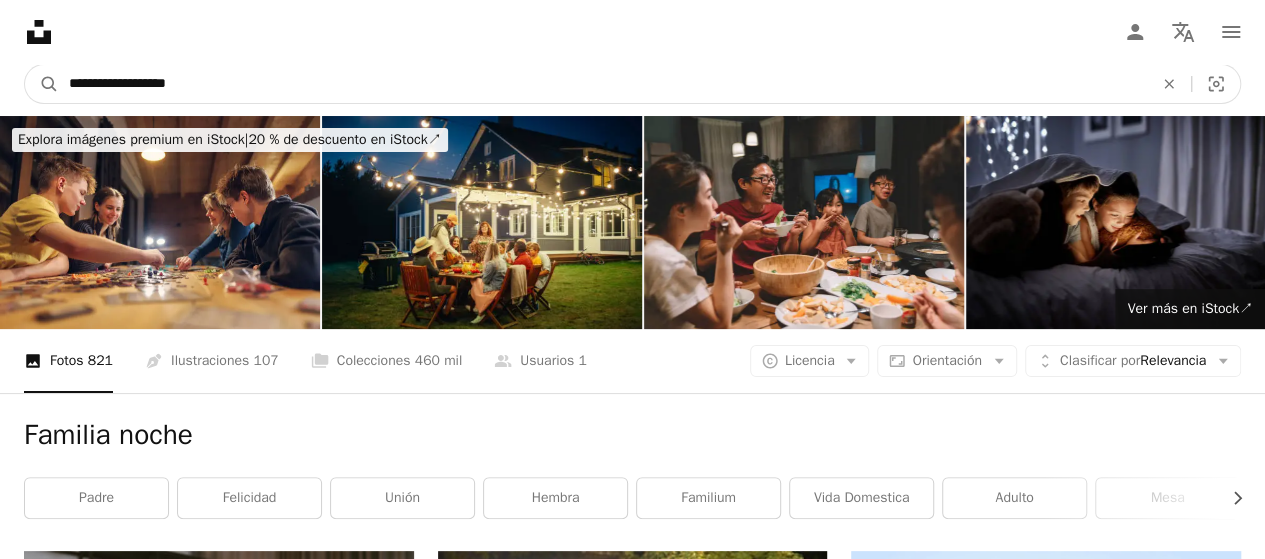 click on "A magnifying glass" at bounding box center (42, 84) 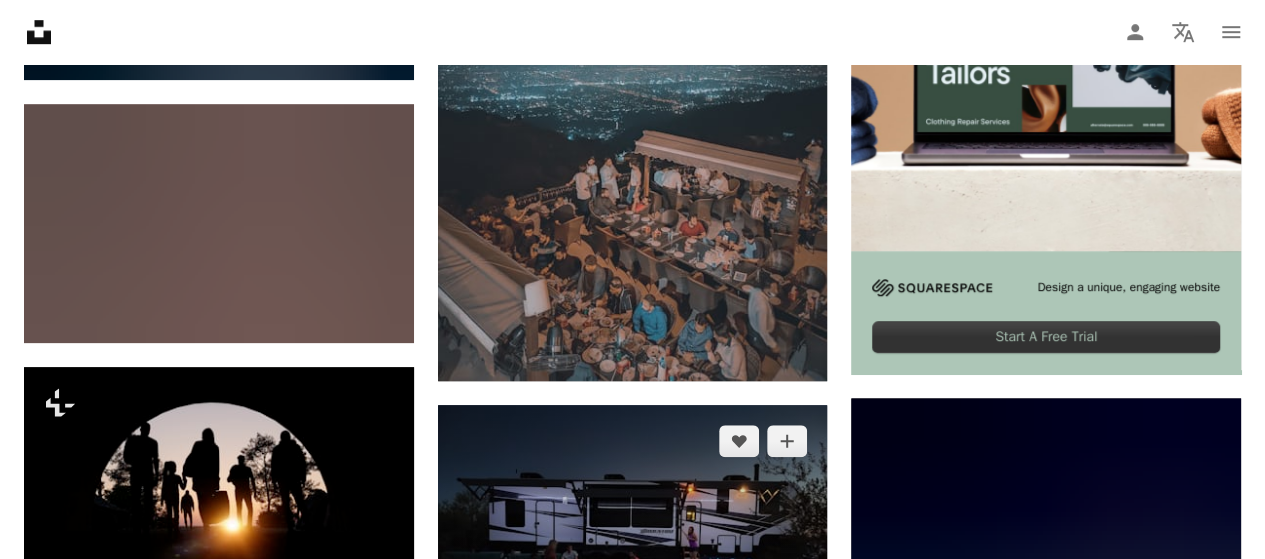 scroll, scrollTop: 800, scrollLeft: 0, axis: vertical 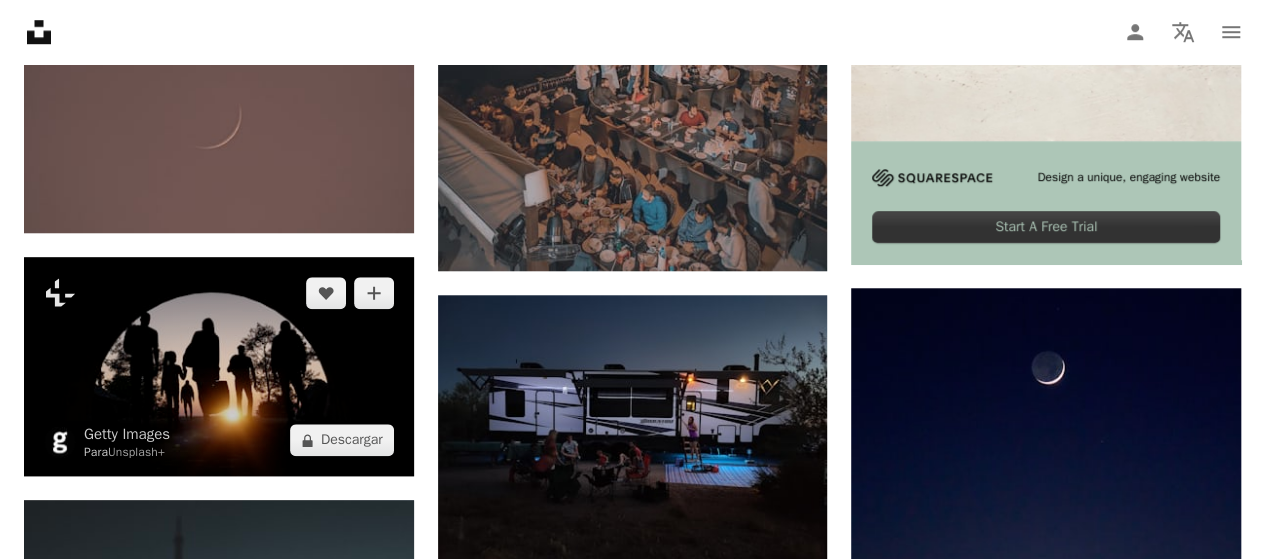 click at bounding box center (219, 366) 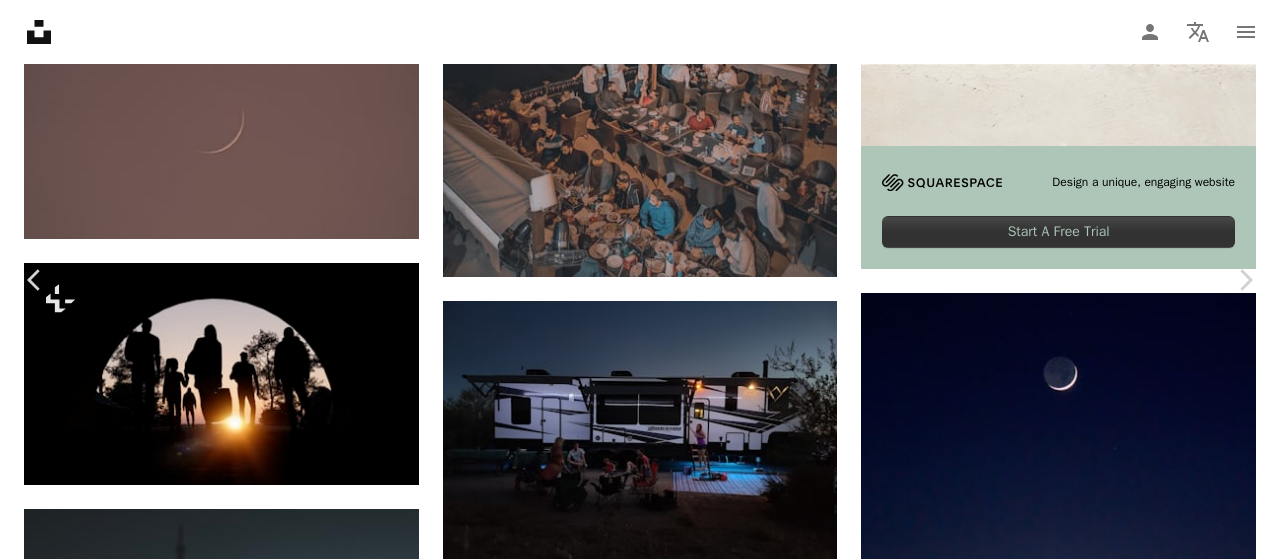 click on "An X shape Chevron left Chevron right Getty Images Para  Unsplash+ A heart A plus sign A lock Descargar Zoom in A forward-right arrow Compartir More Actions Calendar outlined Publicado el  4 de diciembre de 2024 Safety Con la  Licencia Unsplash+ tierra gente familia invierno nieve Noche adulto mujeres ilustración hombres acampada niño guerra Europa tristeza Fondos grupo de personas símbolo pobreza dolor Imágenes de Creative Commons Imágenes relacionadas Plus sign for Unsplash+ A heart A plus sign Getty Images Para  Unsplash+ A lock Descargar Plus sign for Unsplash+ A heart A plus sign Getty Images Para  Unsplash+ A lock Descargar Plus sign for Unsplash+ A heart A plus sign Getty Images Para  Unsplash+ A lock Descargar Plus sign for Unsplash+ A heart A plus sign Getty Images Para  Unsplash+ A lock Descargar Plus sign for Unsplash+ A heart A plus sign Getty Images Para  Unsplash+ A lock Descargar Plus sign for Unsplash+ A heart A plus sign Getty Images Para  Unsplash+ A lock Descargar A heart A plus sign" at bounding box center (640, 4152) 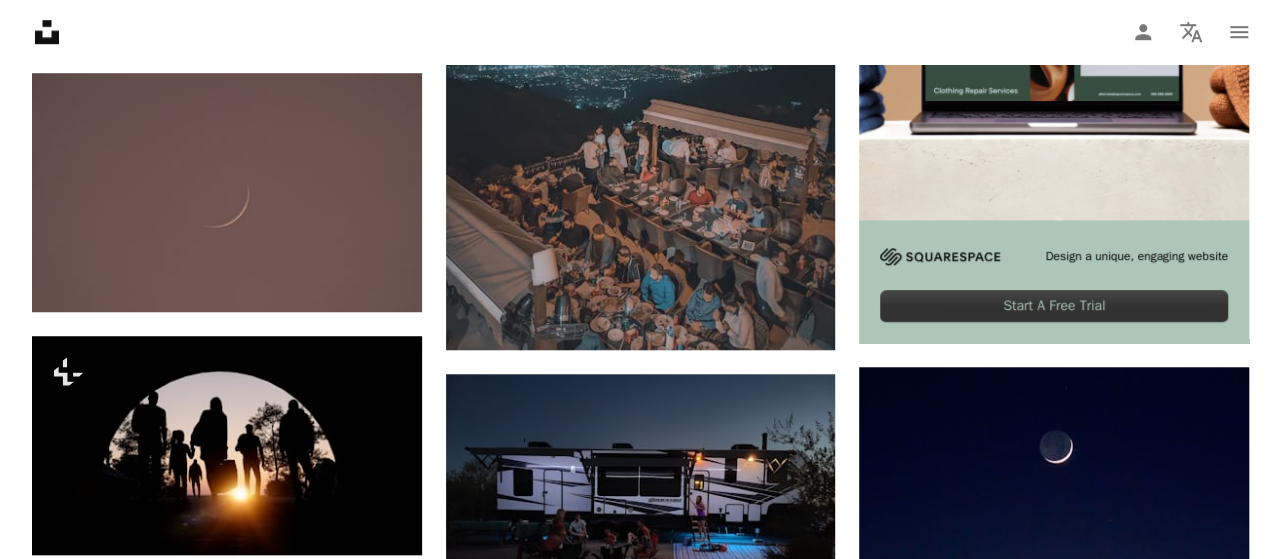scroll, scrollTop: 782, scrollLeft: 0, axis: vertical 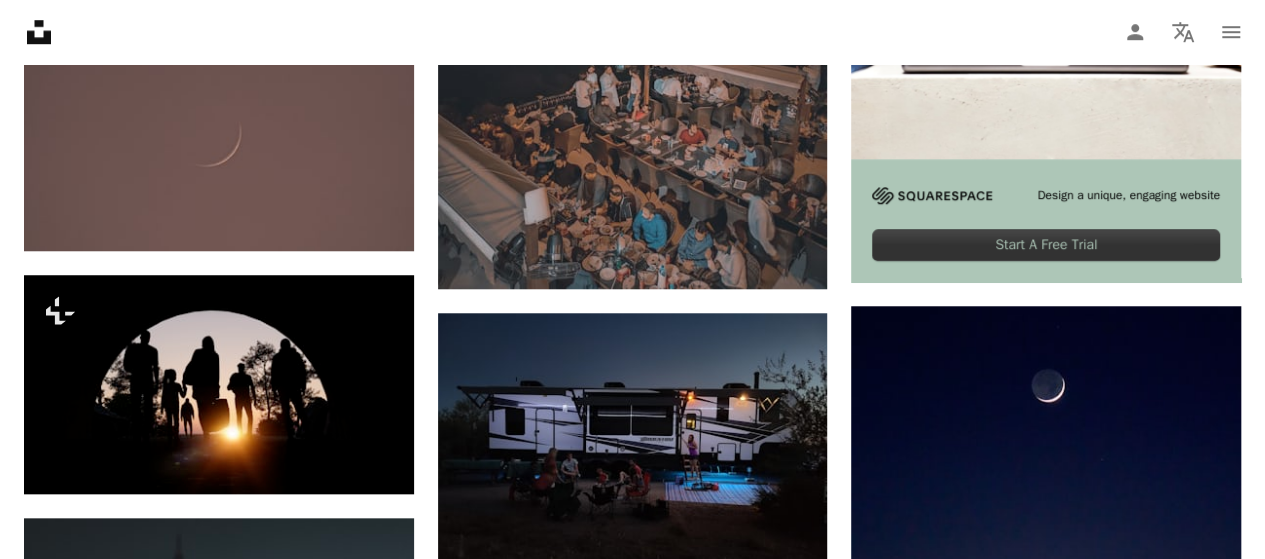 click at bounding box center [1046, 1044] 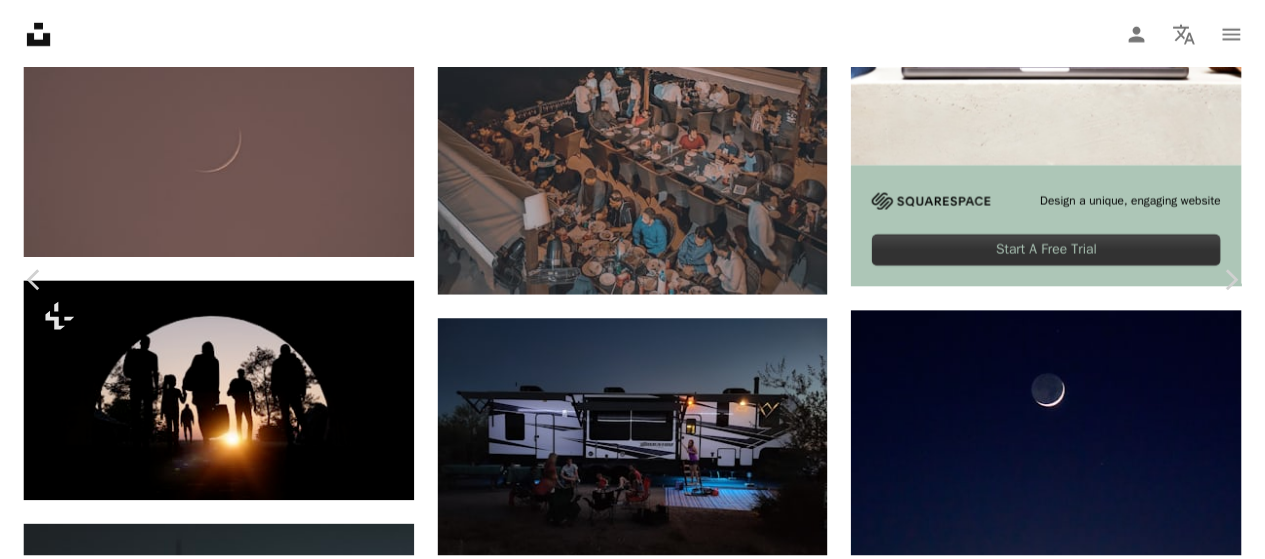 scroll, scrollTop: 100, scrollLeft: 0, axis: vertical 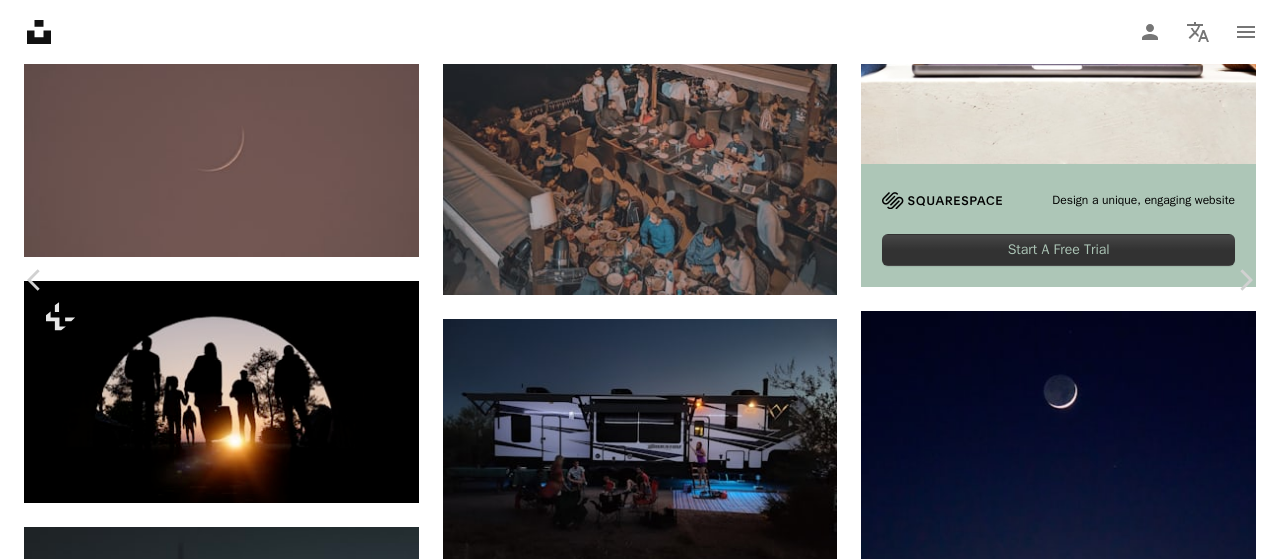 drag, startPoint x: 1059, startPoint y: 32, endPoint x: 1145, endPoint y: 107, distance: 114.1096 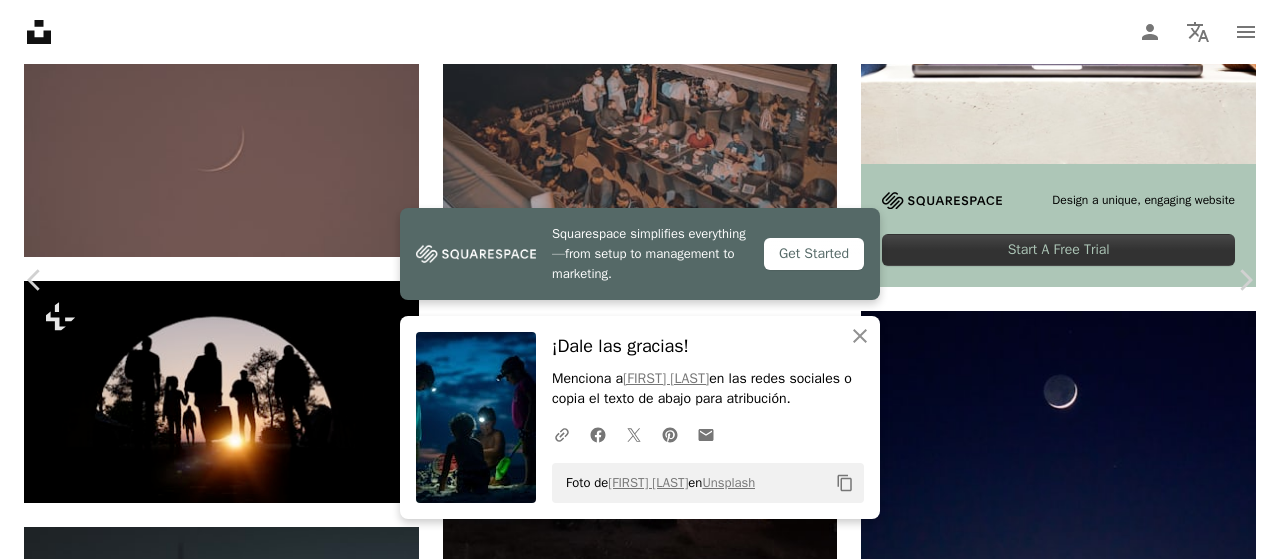 click on "An X shape Chevron left Chevron right Squarespace simplifies everything—from setup to management to marketing. Get Started An X shape Cerrar ¡Dale las gracias! Menciona a [FIRST] [LAST] en las redes sociales o copia el texto de abajo para atribución. A URL sharing icon (chains) Facebook icon X (formerly Twitter) icon Pinterest icon An envelope Foto de [FIRST] [LAST] en Unsplash
Copy content [FIRST] [LAST] Disponible para contratación A checkmark inside of a circle A heart A plus sign Descargar gratis Chevron down Zoom in Visualizaciones 7.637.832 Descargas 29.431 A forward-right arrow Compartir Info icon Información More Actions Calendar outlined Publicado el 2 de julio de 2020 Camera SONY, ILCE-7RM2 Safety Uso gratuito bajo la Licencia Unsplash playa familia Cielo nocturno amigos Niños arena niños niño aventura cabrito al aire libre jugar Jugando espada retrato Humano mar gente azul foto Imágenes de dominio público Explora imágenes premium relacionadas en iStock | Ver más en iStock ↗" at bounding box center [640, 4170] 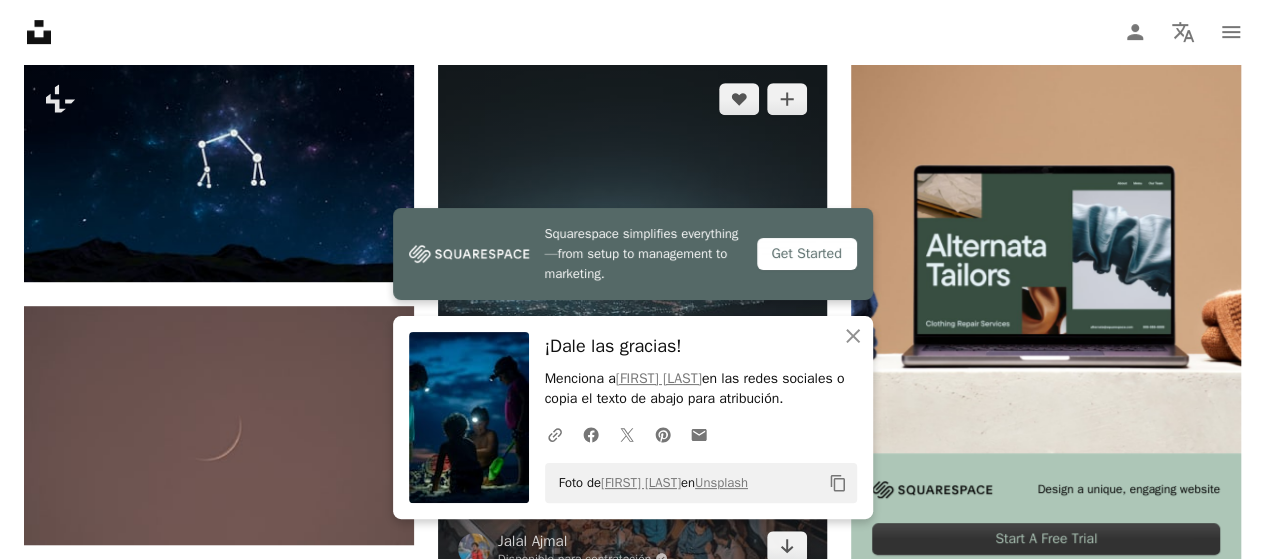 scroll, scrollTop: 600, scrollLeft: 0, axis: vertical 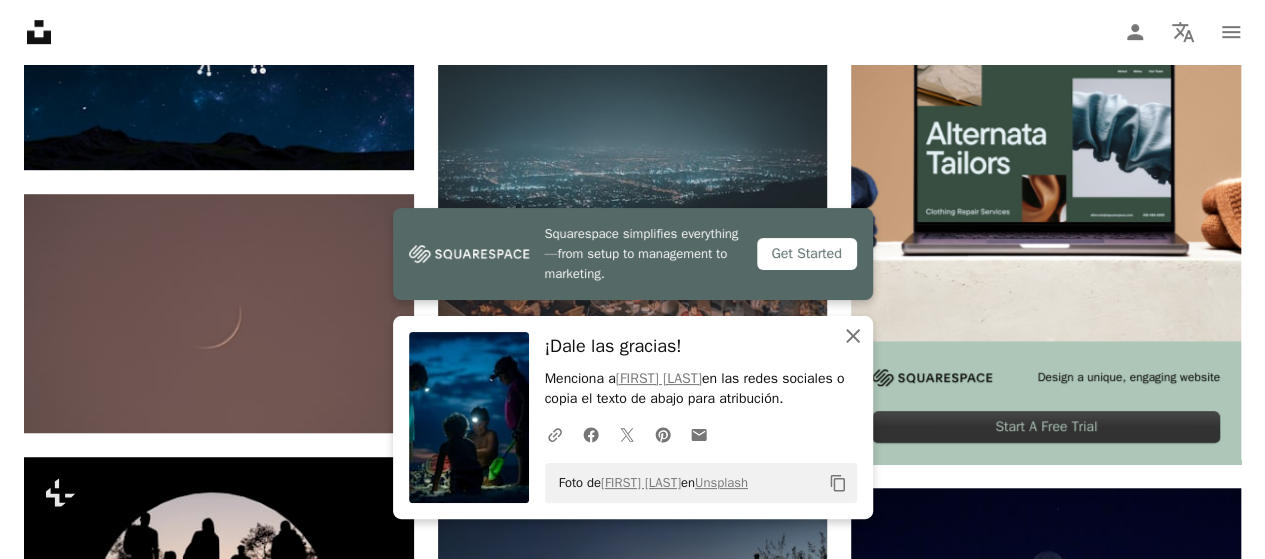 click on "An X shape Cerrar" at bounding box center [853, 336] 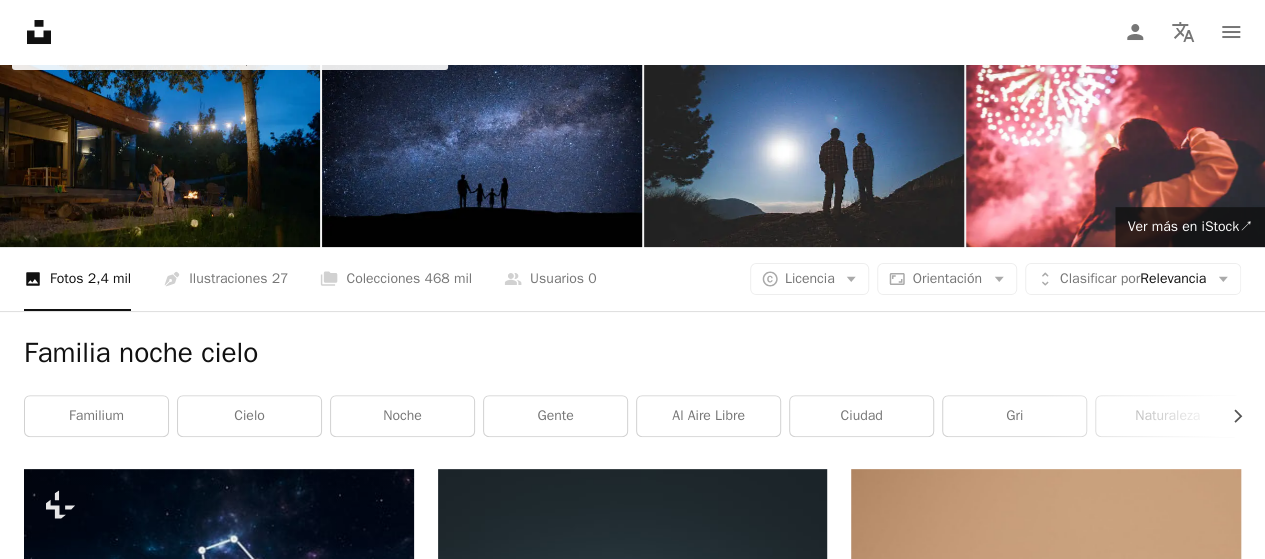 scroll, scrollTop: 0, scrollLeft: 0, axis: both 